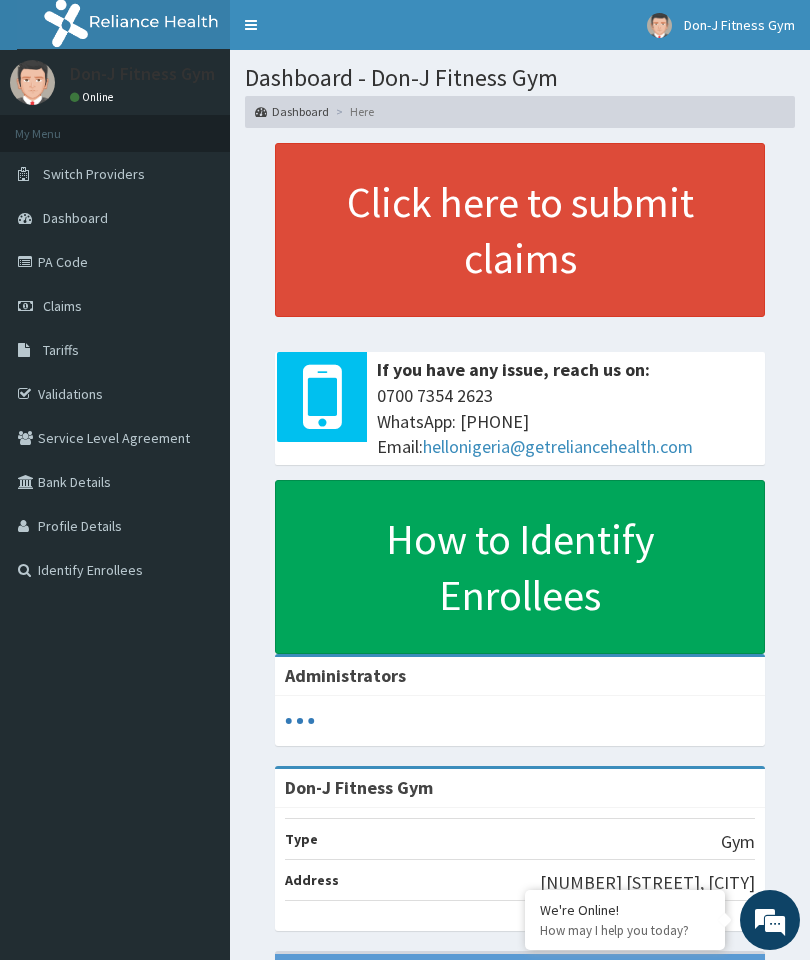 scroll, scrollTop: 0, scrollLeft: 0, axis: both 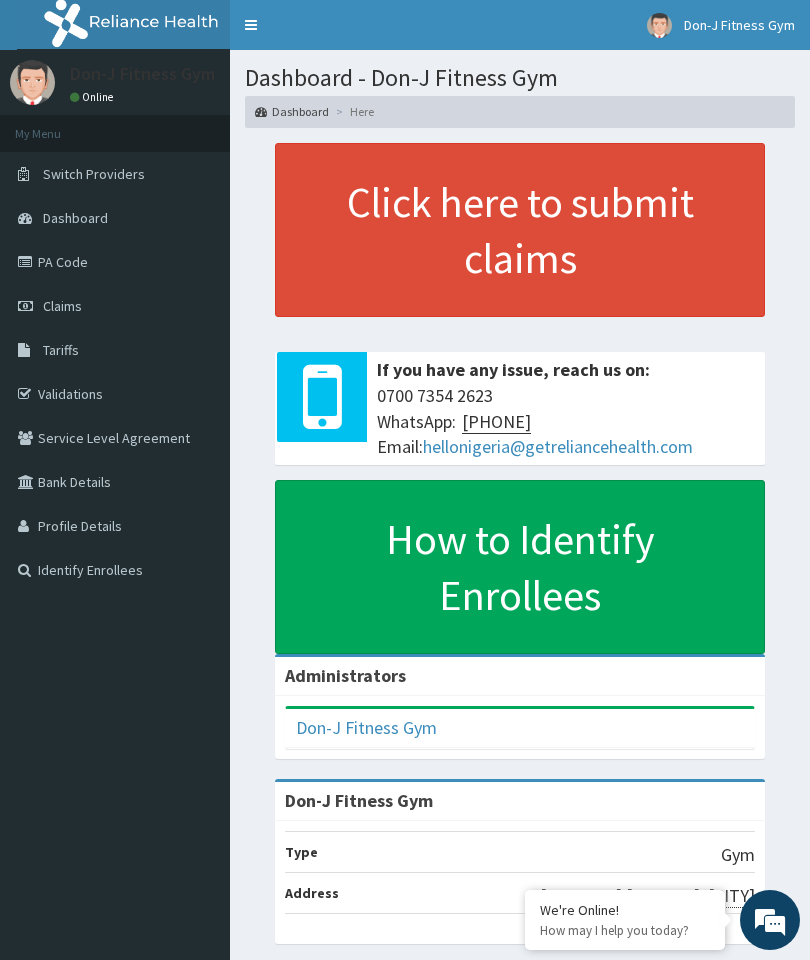 click on "Claims" at bounding box center (62, 306) 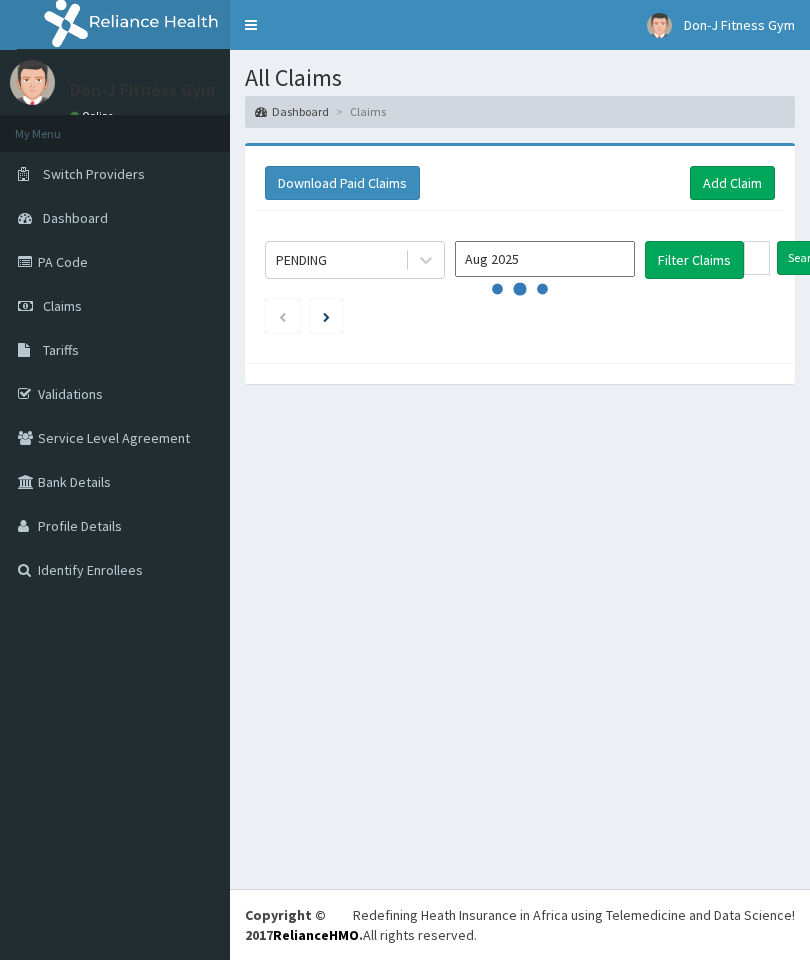 scroll, scrollTop: 0, scrollLeft: 0, axis: both 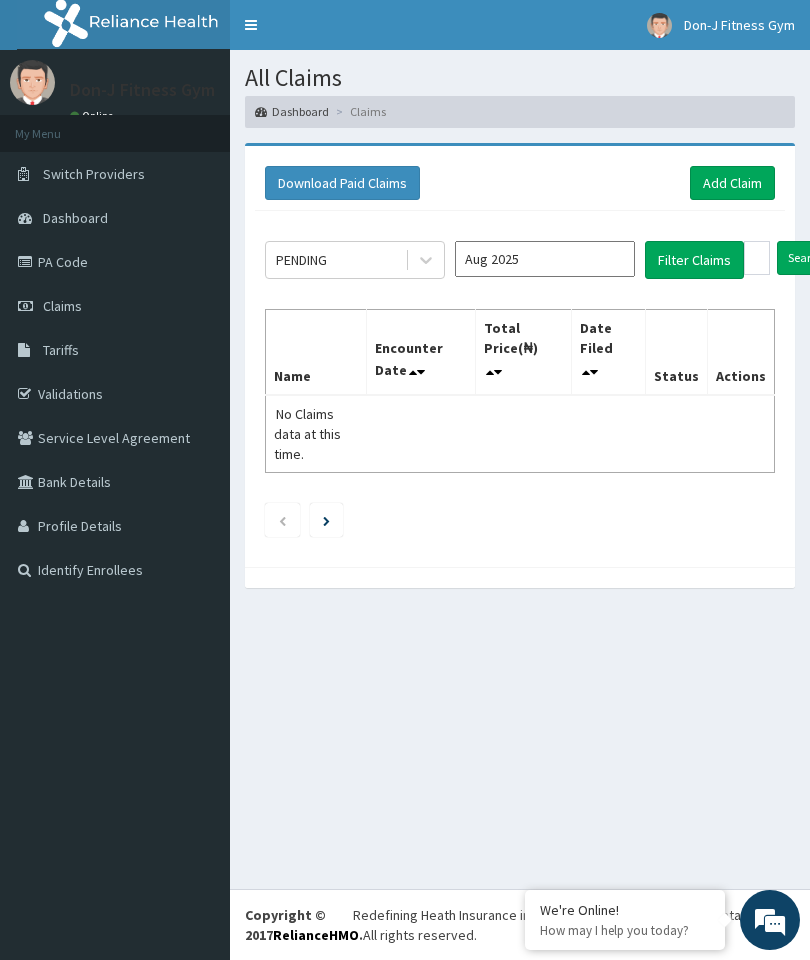 click on "Add Claim" at bounding box center (732, 183) 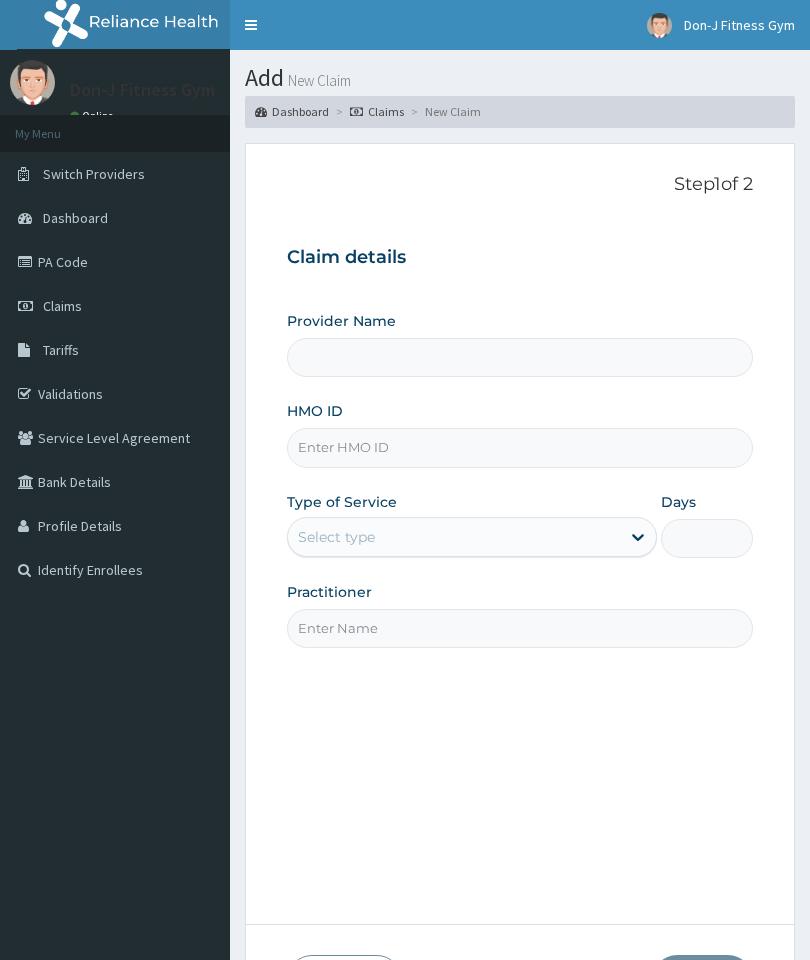scroll, scrollTop: 0, scrollLeft: 0, axis: both 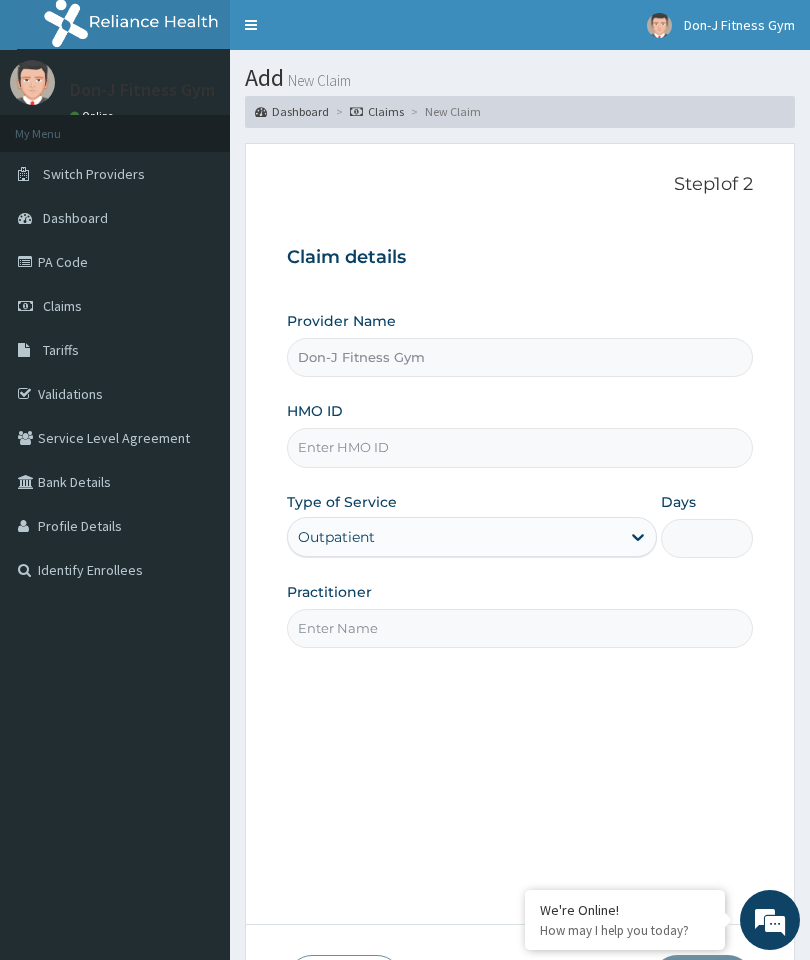 type on "Don-J Fitness Gym" 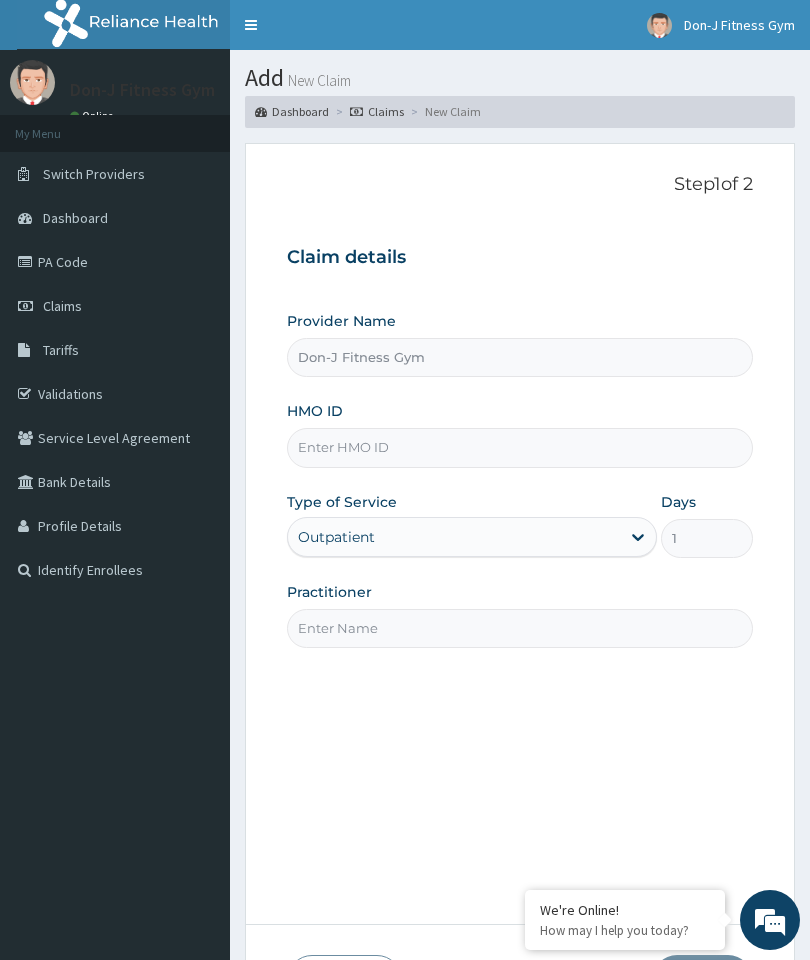 scroll, scrollTop: 0, scrollLeft: 0, axis: both 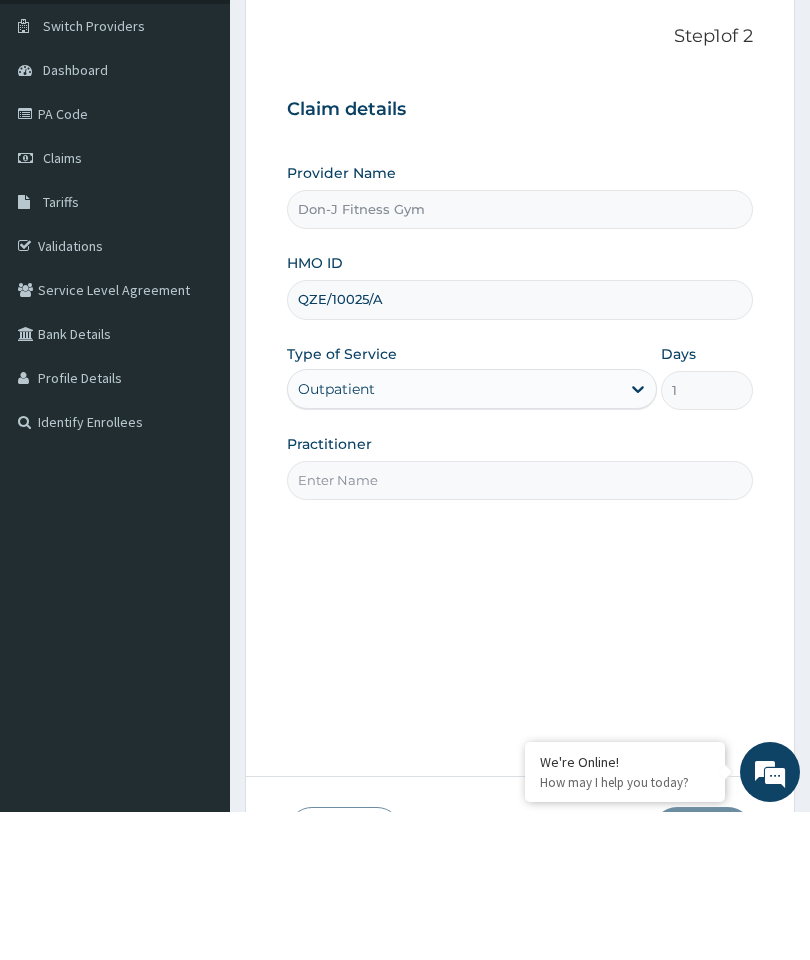type on "QZE/10025/A" 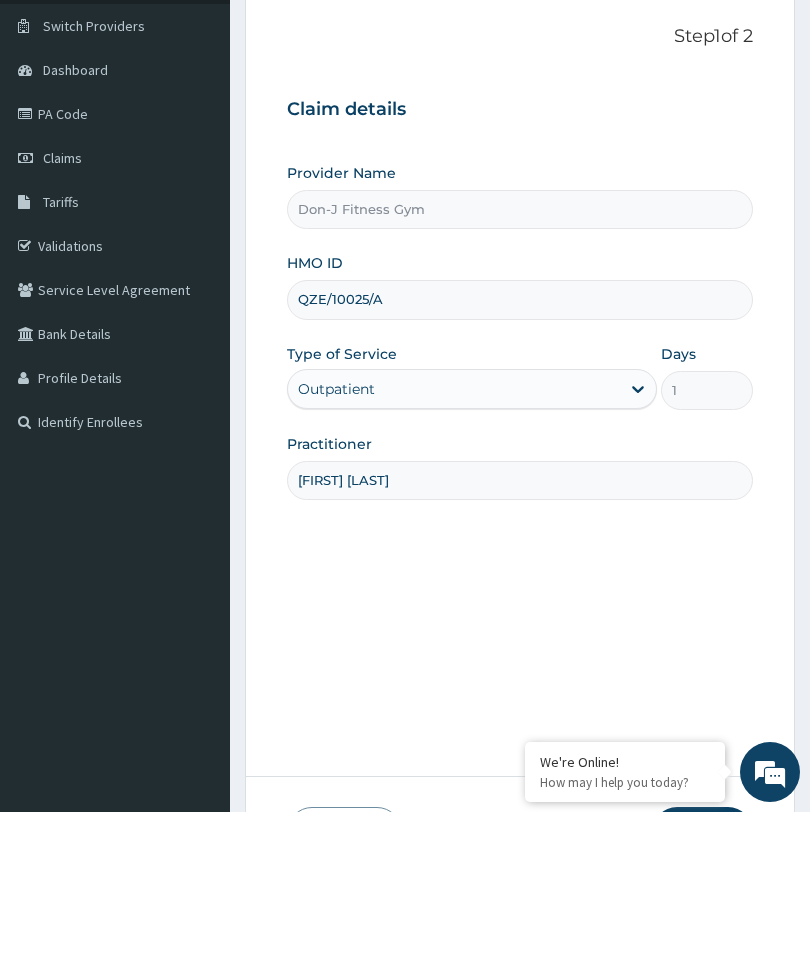 type on "Oladipupo Adeagbo" 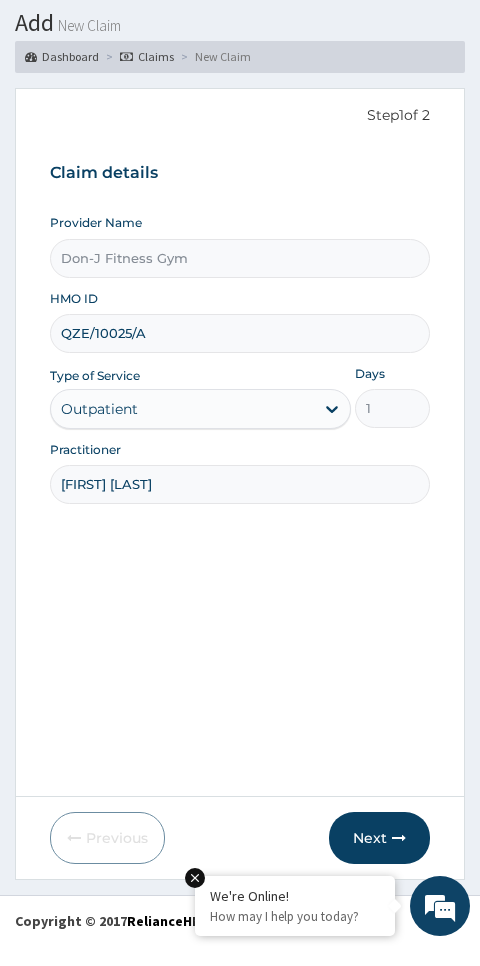 scroll, scrollTop: 84, scrollLeft: 0, axis: vertical 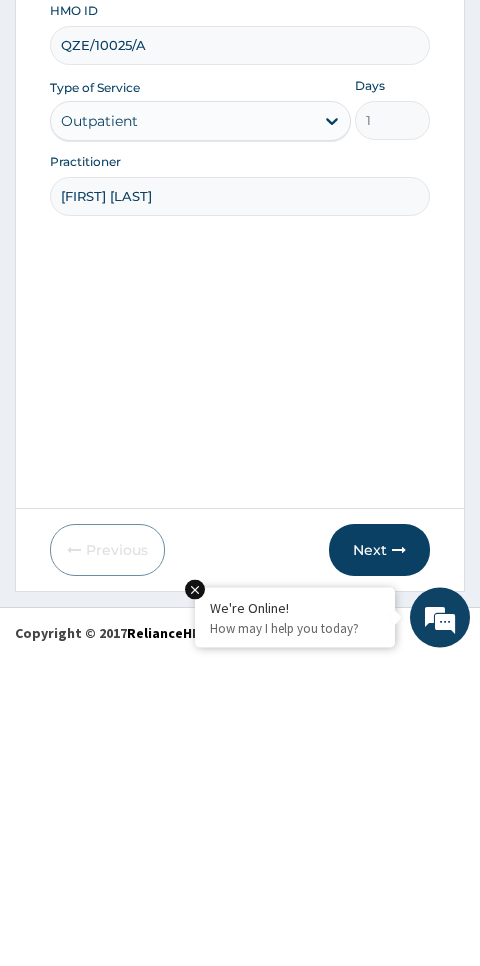 click on "Next" at bounding box center (379, 859) 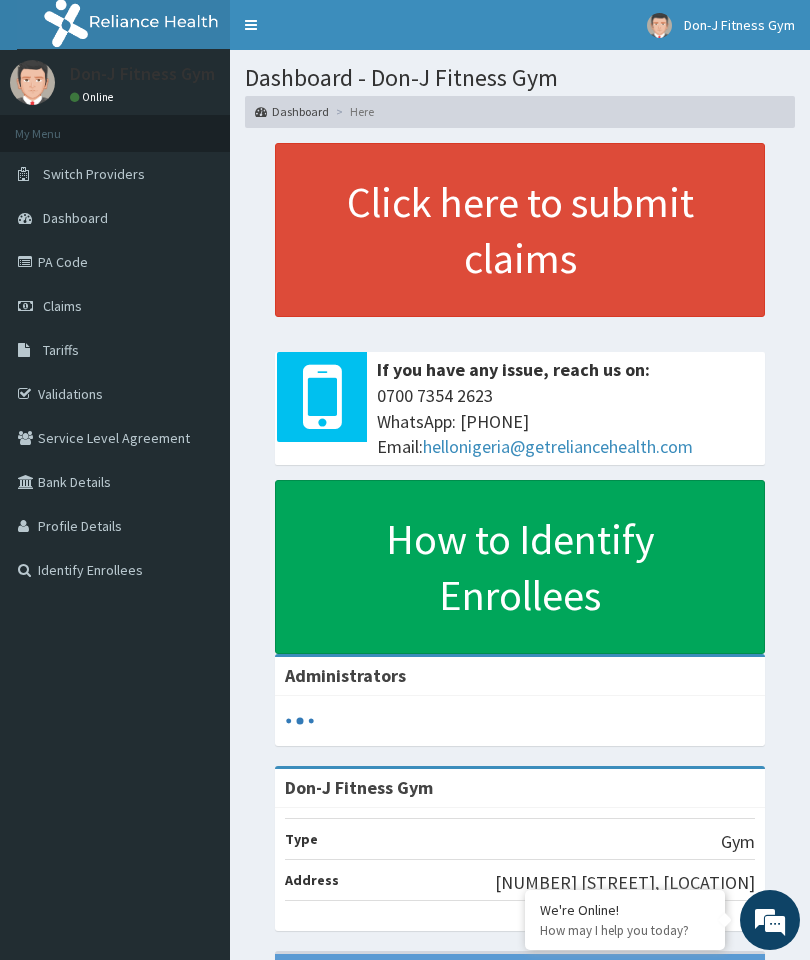 scroll, scrollTop: 272, scrollLeft: 0, axis: vertical 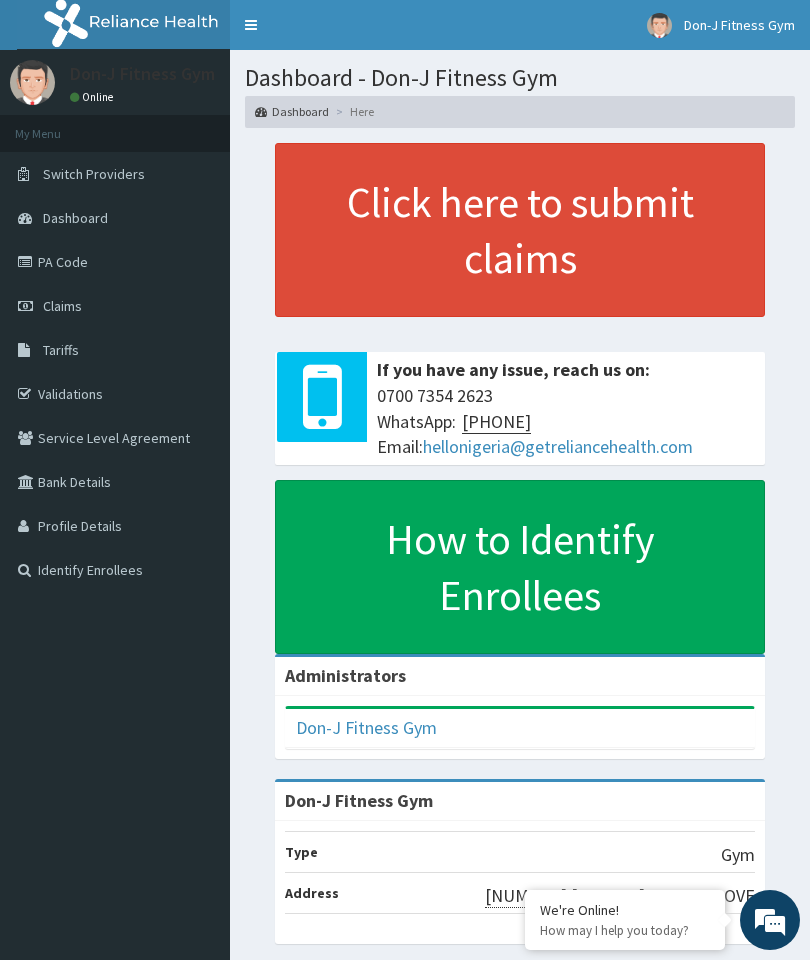 click on "Claims" at bounding box center [115, 306] 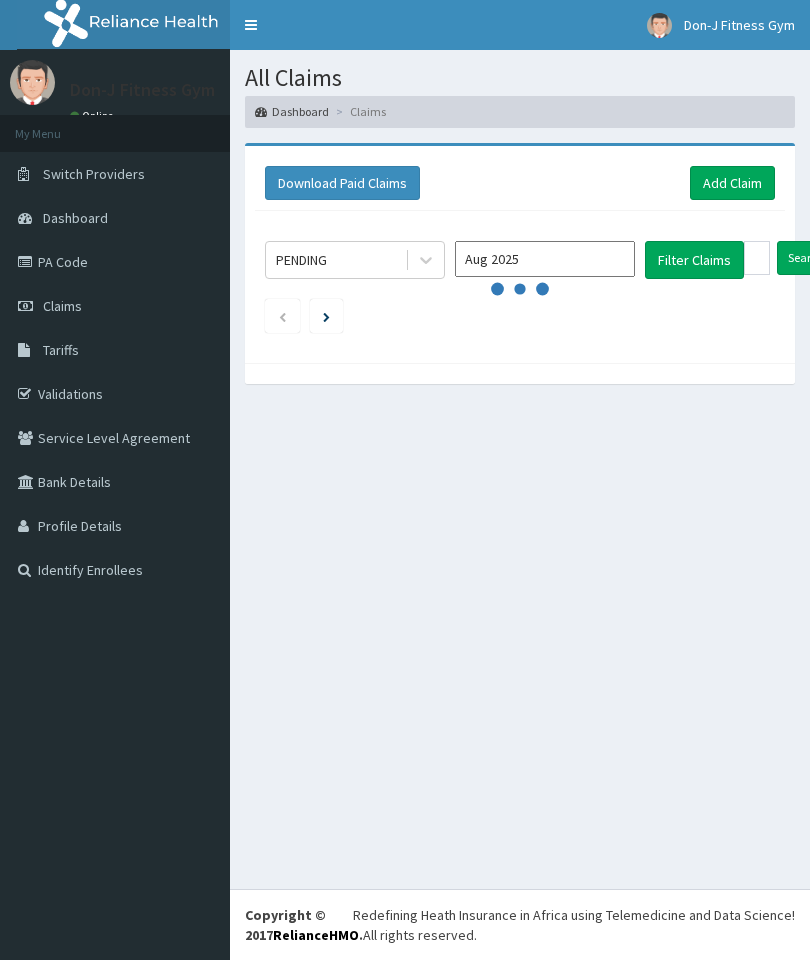 scroll, scrollTop: 0, scrollLeft: 0, axis: both 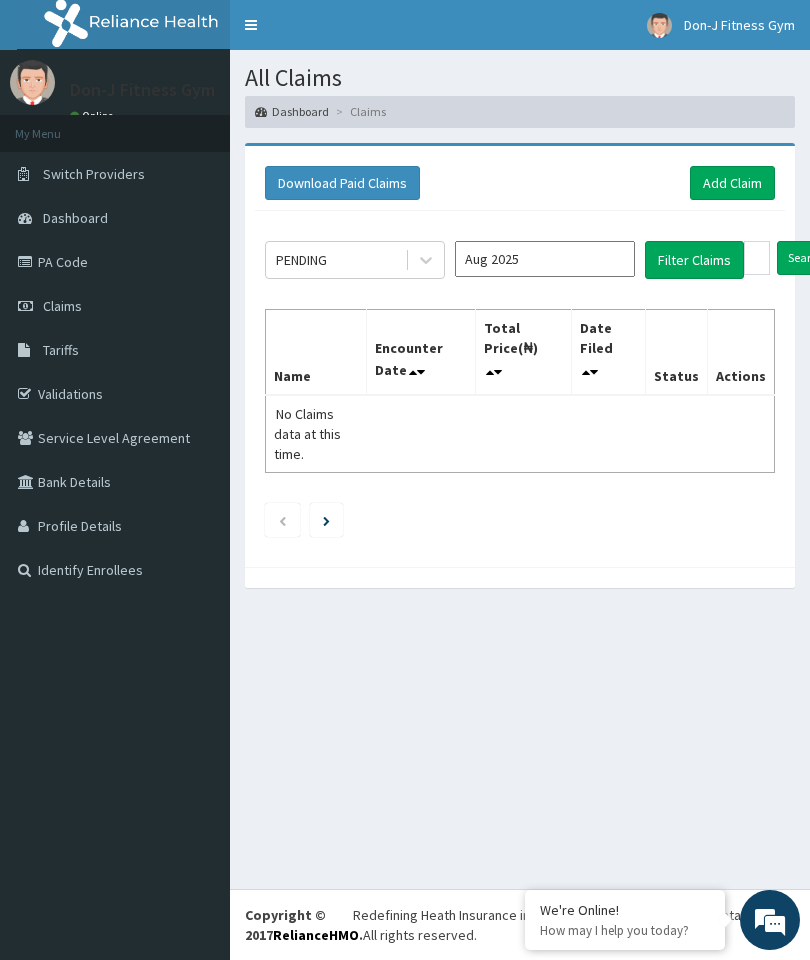 click on "Add Claim" at bounding box center [732, 183] 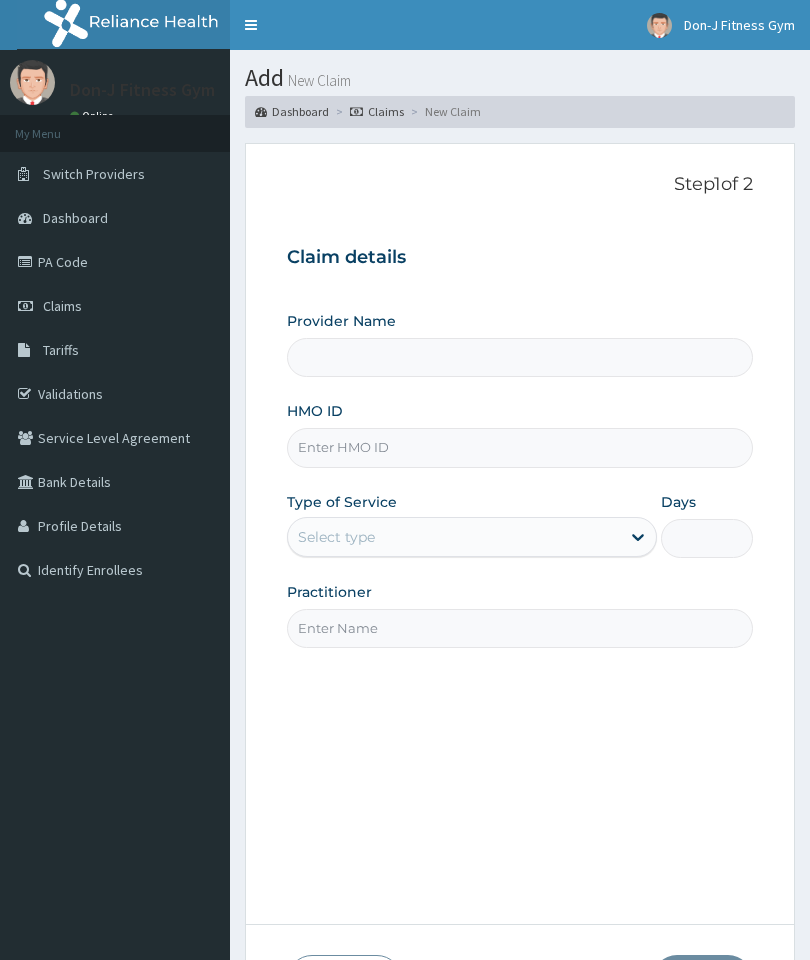 scroll, scrollTop: 0, scrollLeft: 0, axis: both 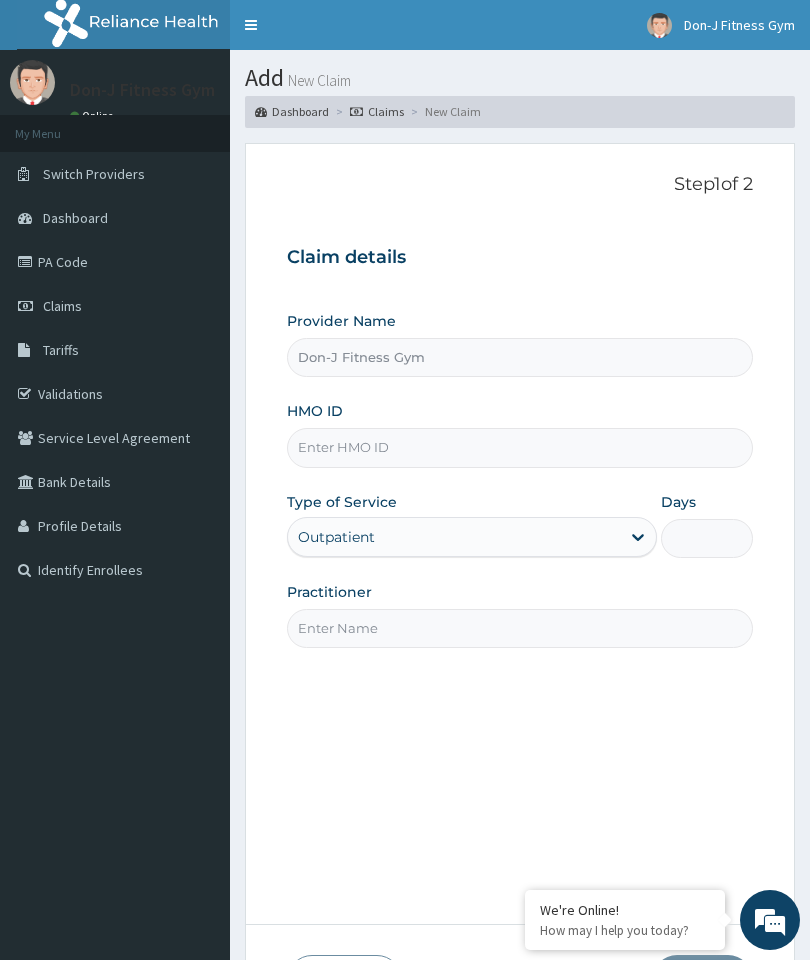 type on "Don-J Fitness Gym" 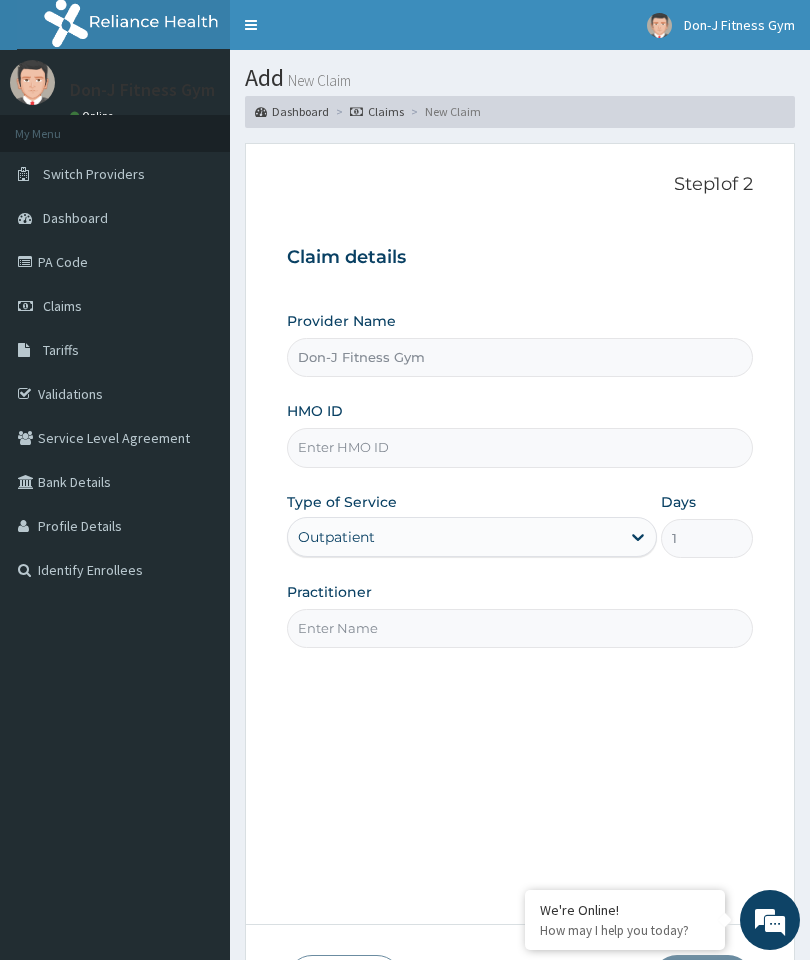 click on "HMO ID" at bounding box center (520, 447) 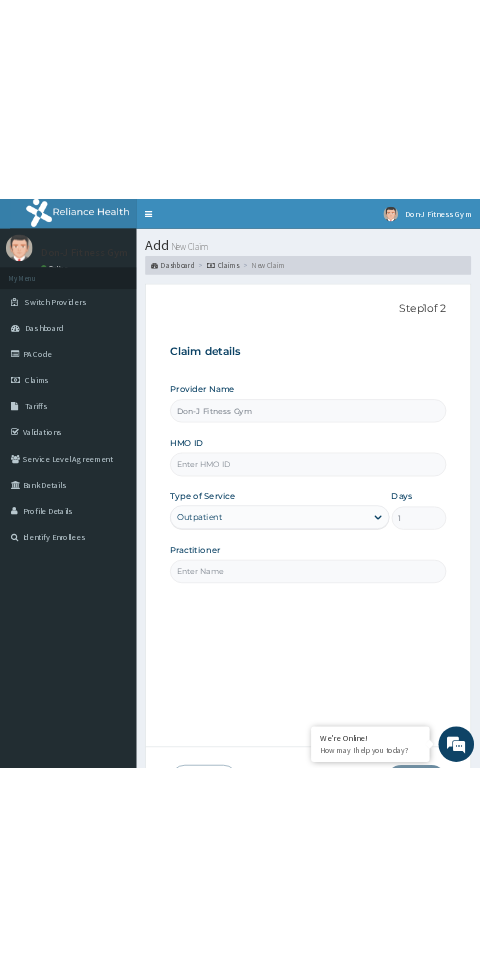 scroll, scrollTop: 0, scrollLeft: 0, axis: both 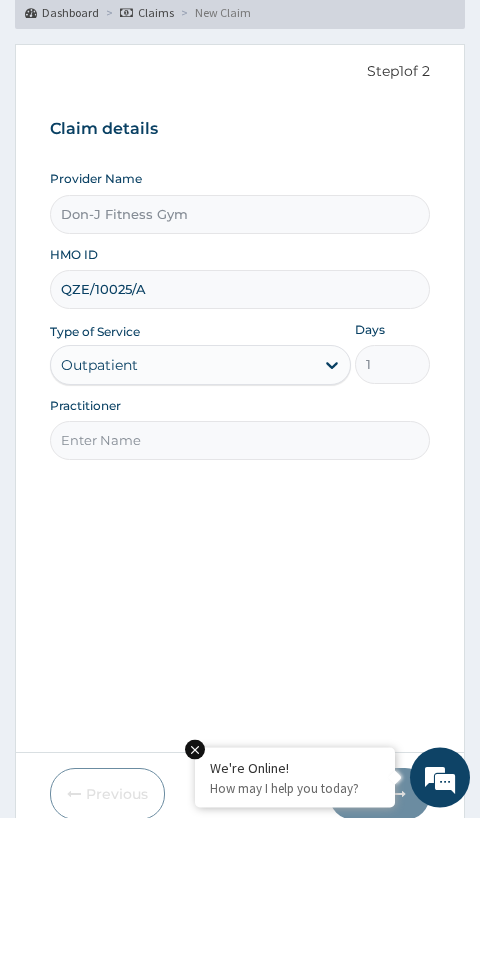 type on "QZE/10025/A" 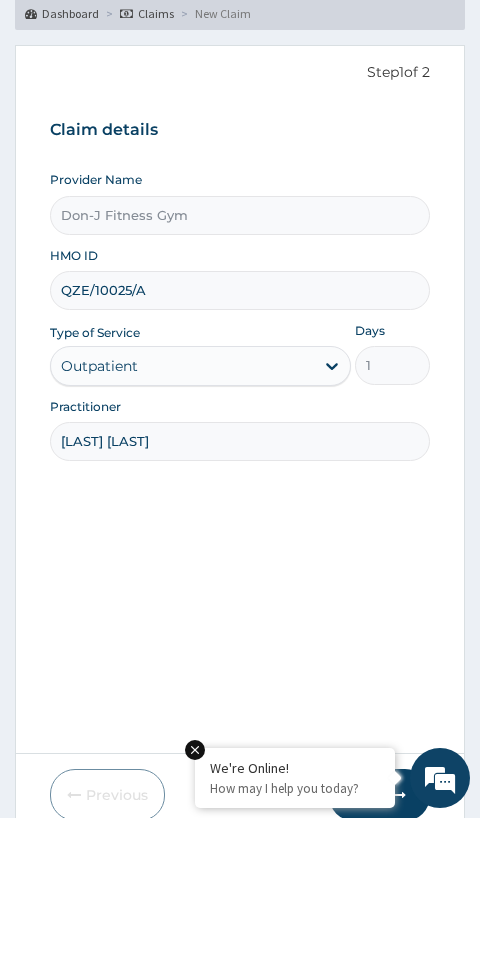 type on "Oladipupo Adeagbo" 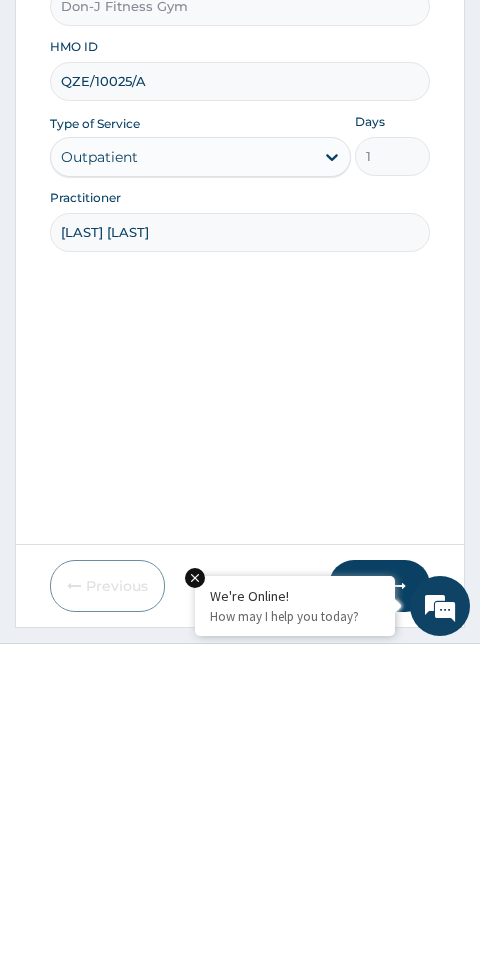 scroll, scrollTop: 84, scrollLeft: 0, axis: vertical 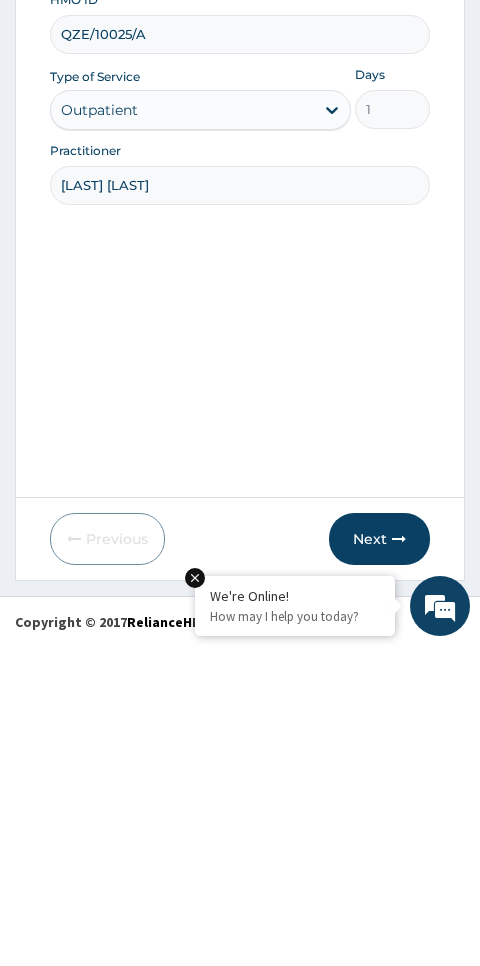 click on "Next" at bounding box center (379, 859) 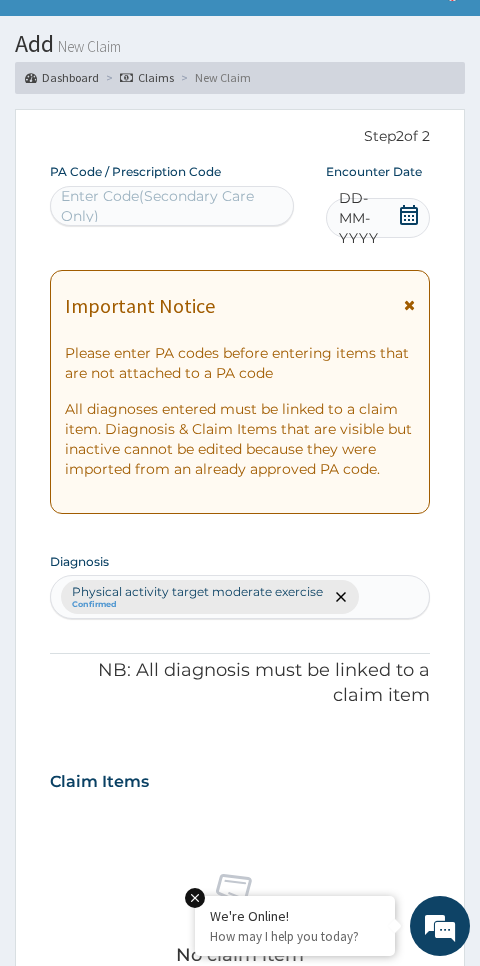 click on "DD-MM-YYYY" at bounding box center (368, 218) 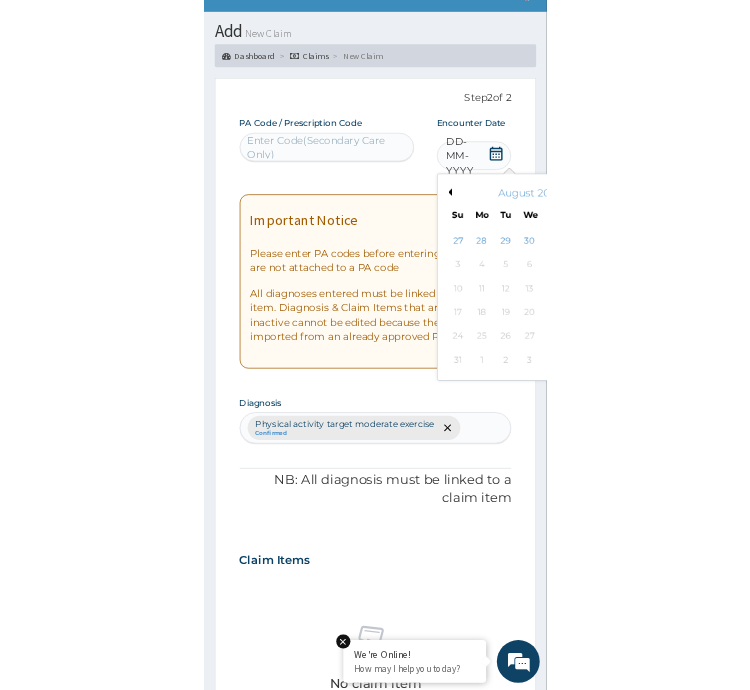 scroll, scrollTop: 134, scrollLeft: 0, axis: vertical 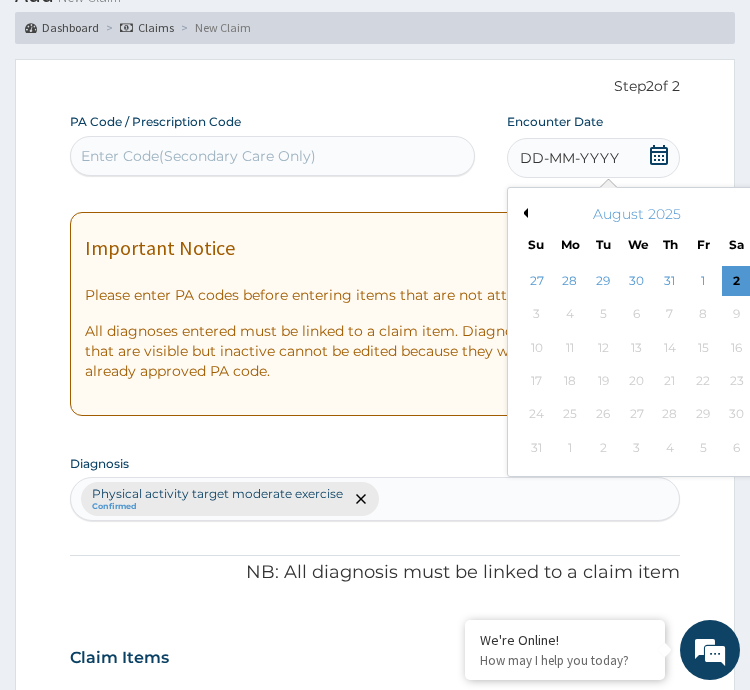 click on "2" at bounding box center (736, 281) 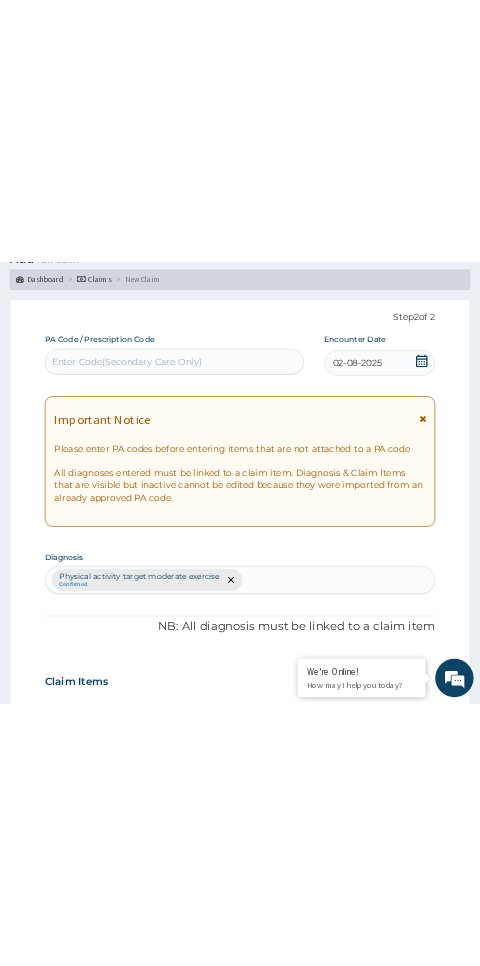 scroll, scrollTop: 84, scrollLeft: 0, axis: vertical 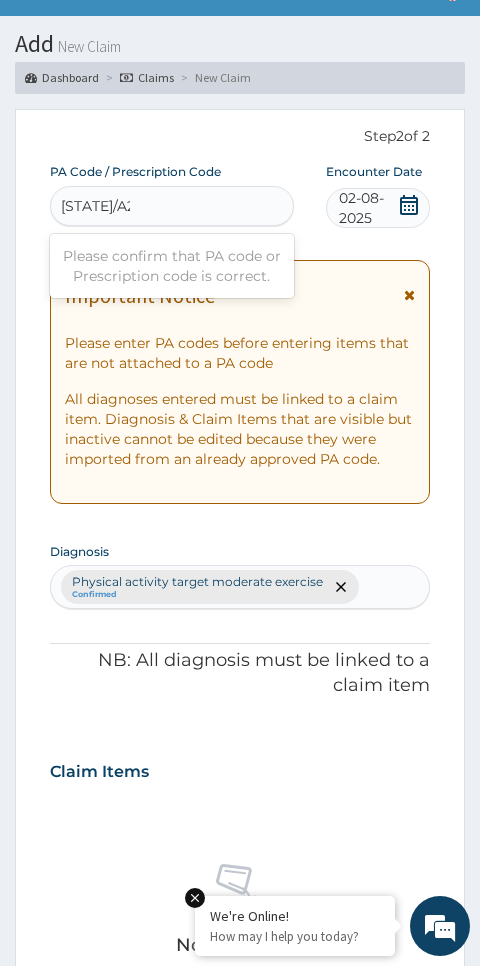 type on "PA/A27A2E" 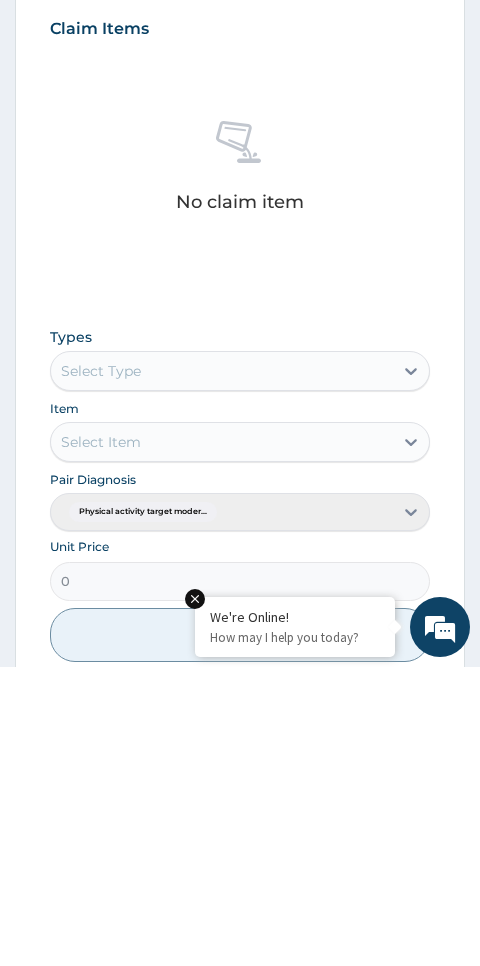 scroll, scrollTop: 641, scrollLeft: 0, axis: vertical 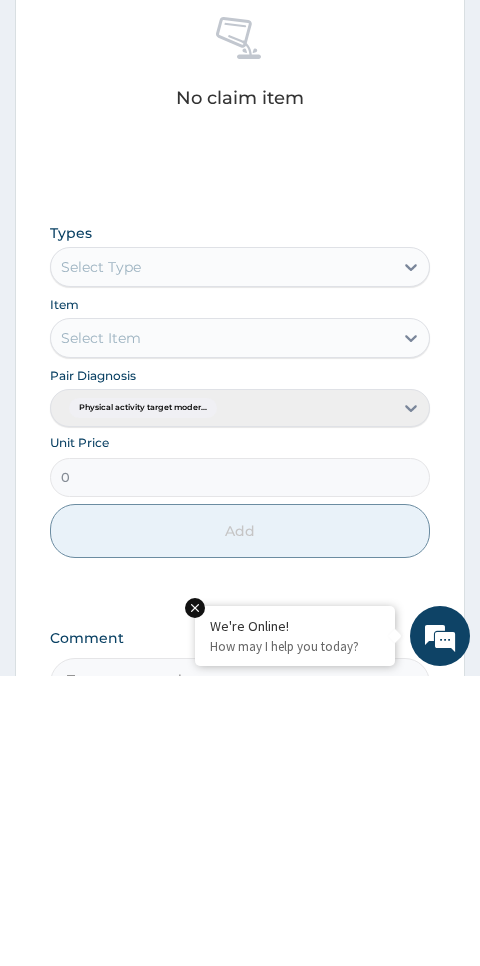 type 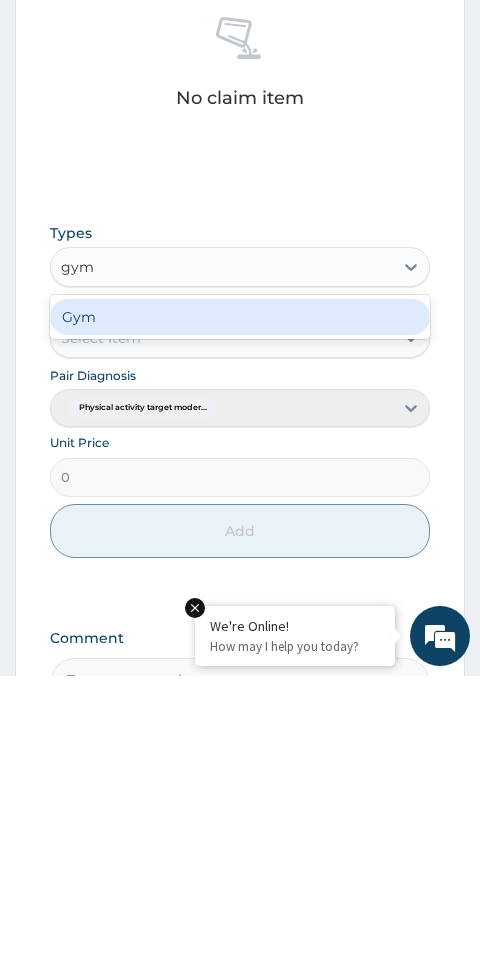 click on "Gym" at bounding box center (240, 607) 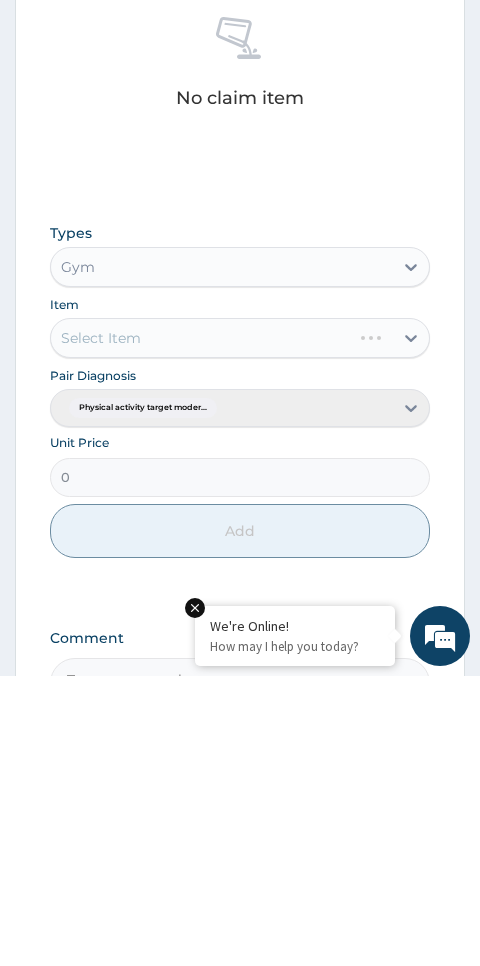 type 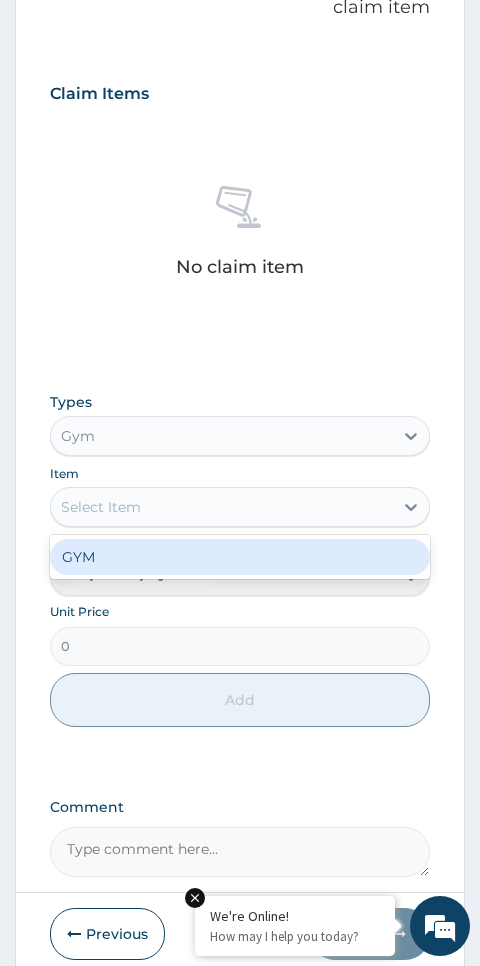 click on "GYM" at bounding box center [240, 557] 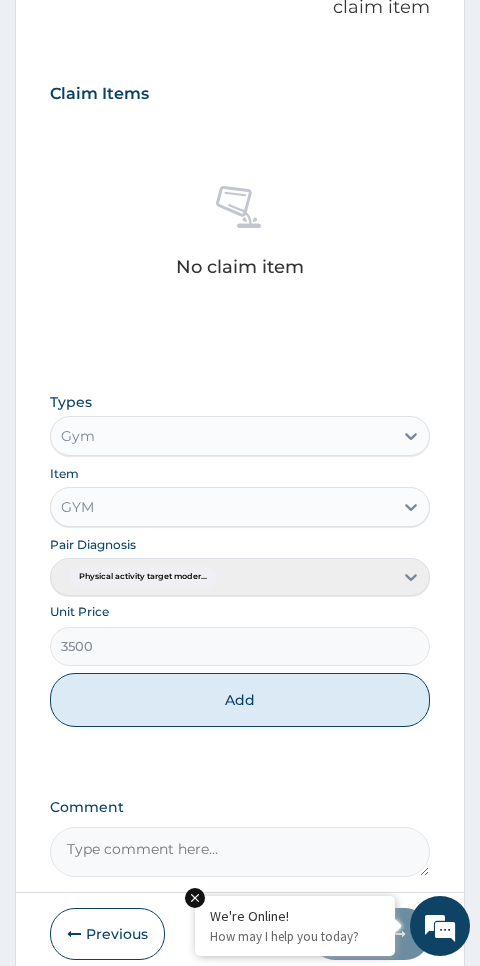 scroll, scrollTop: 836, scrollLeft: 0, axis: vertical 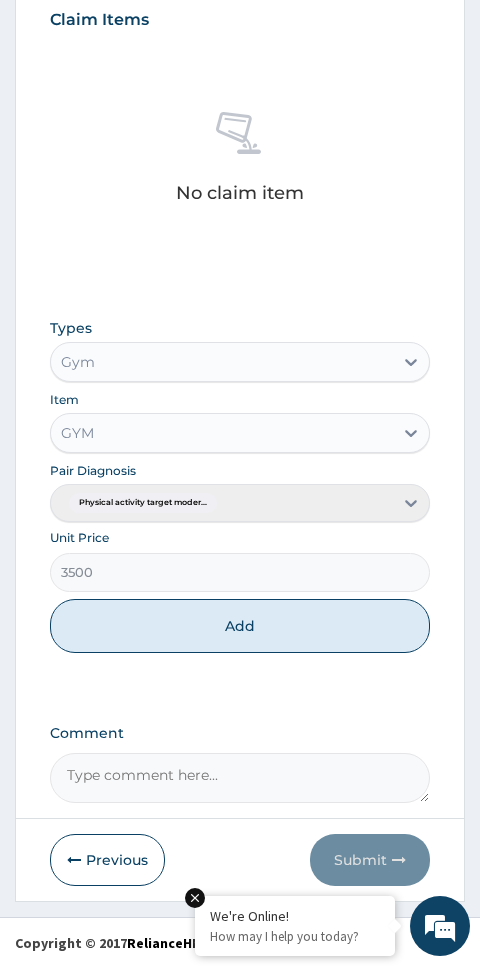 click on "Add" at bounding box center (240, 626) 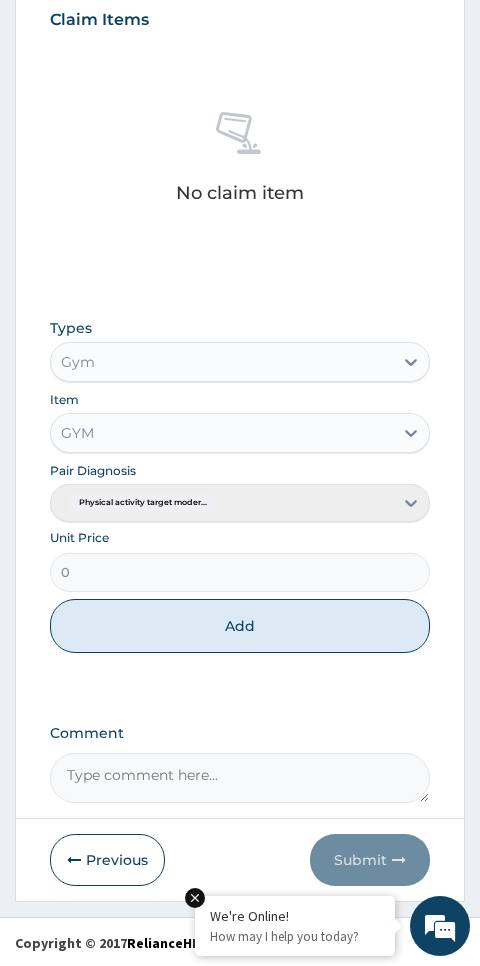 scroll, scrollTop: 741, scrollLeft: 0, axis: vertical 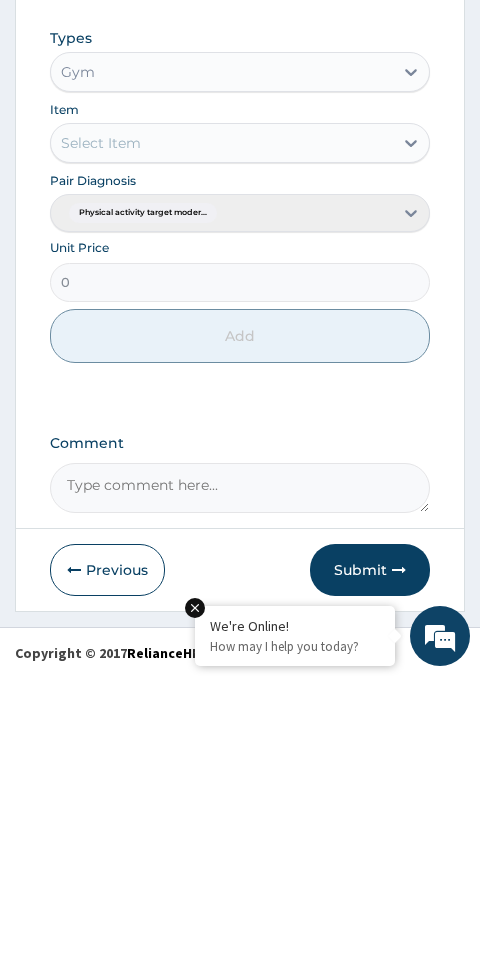 click on "Comment" at bounding box center (240, 778) 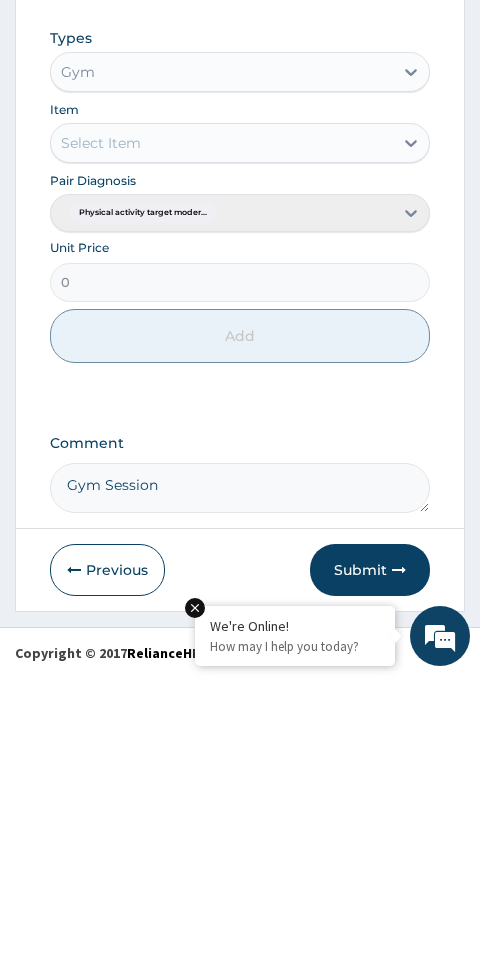type on "Gym Session" 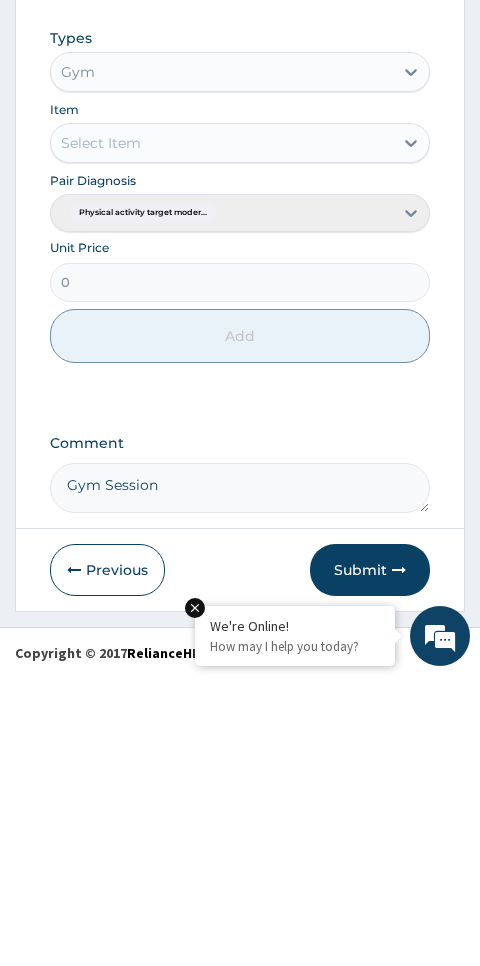 click on "Submit" at bounding box center (370, 860) 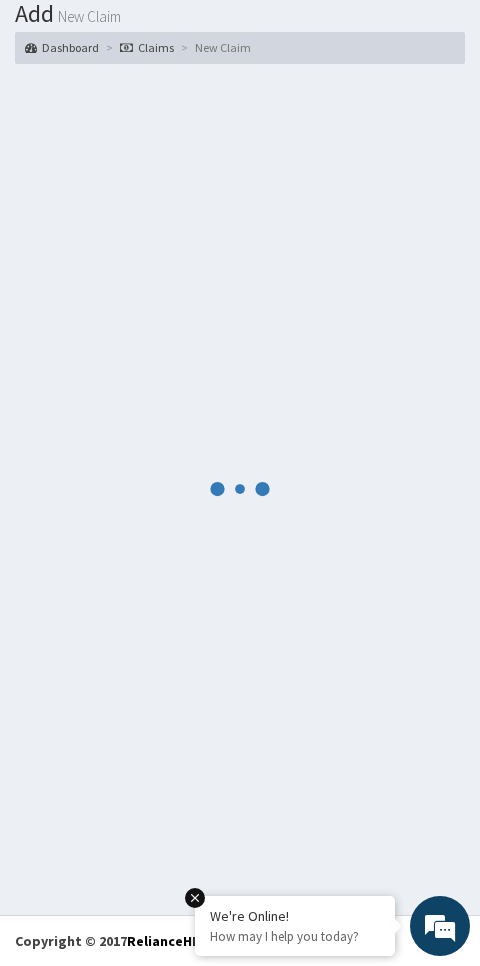 scroll, scrollTop: 113, scrollLeft: 0, axis: vertical 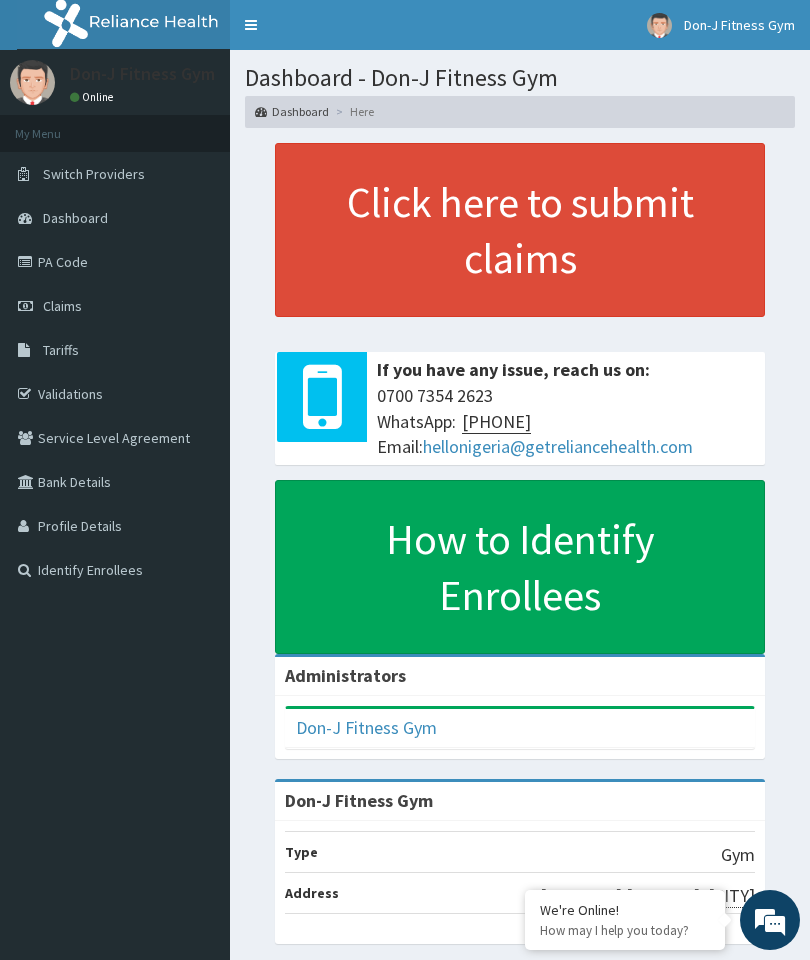 click on "Claims" at bounding box center (115, 306) 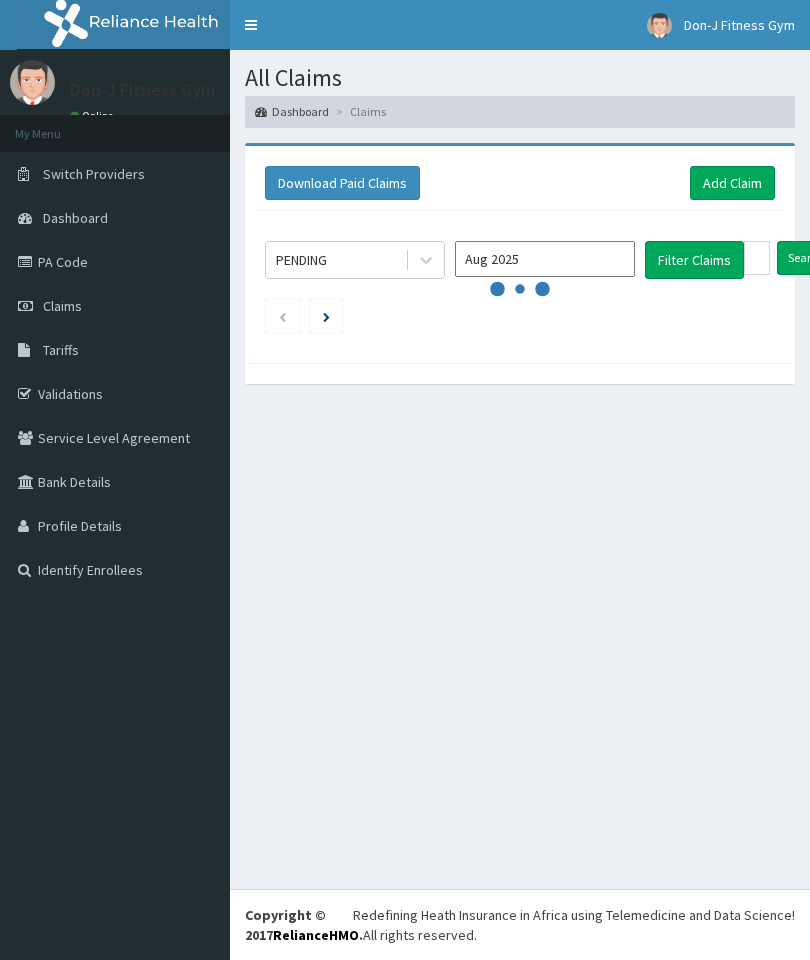 scroll, scrollTop: 0, scrollLeft: 0, axis: both 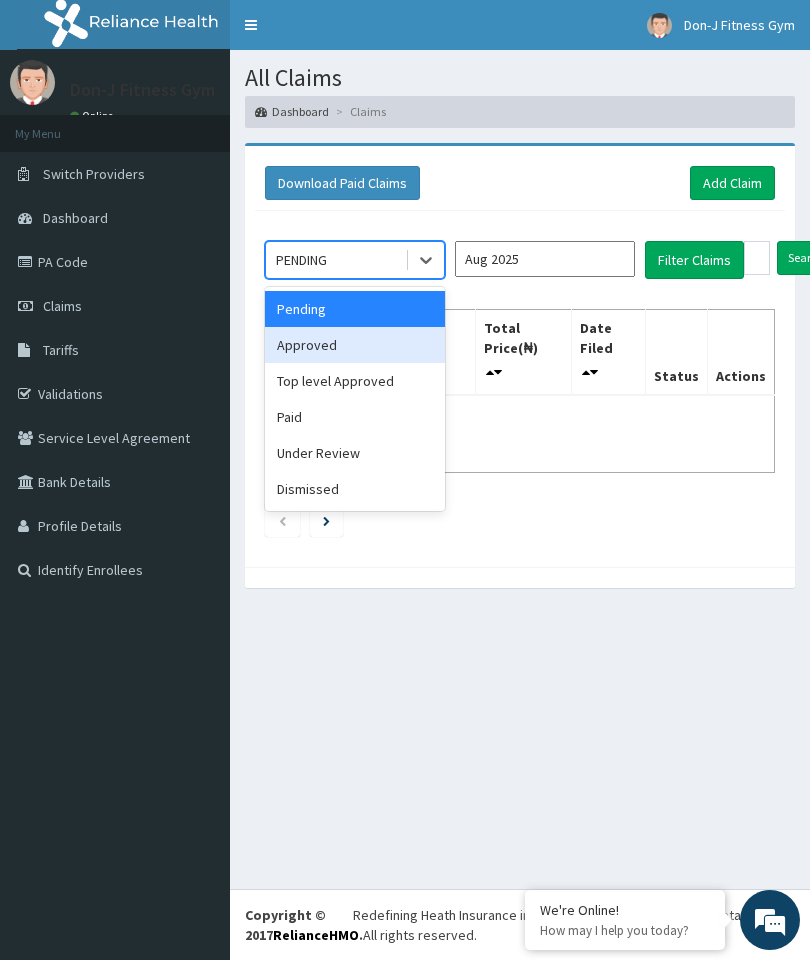 click on "Approved" at bounding box center [355, 345] 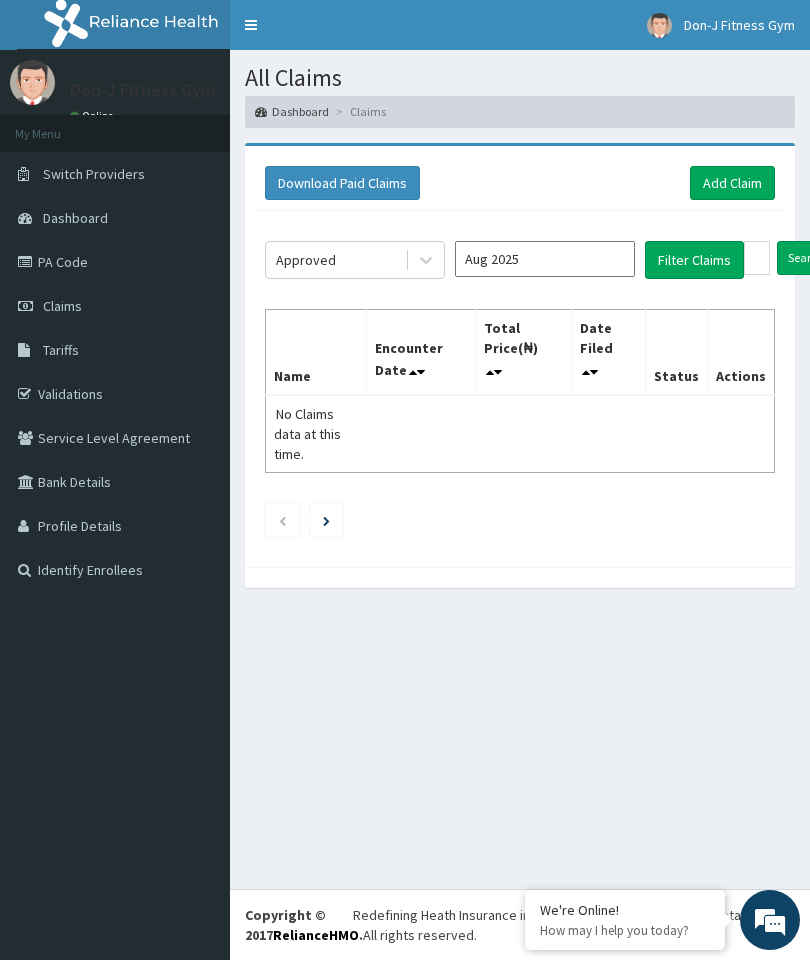 click on "Filter Claims" at bounding box center (694, 260) 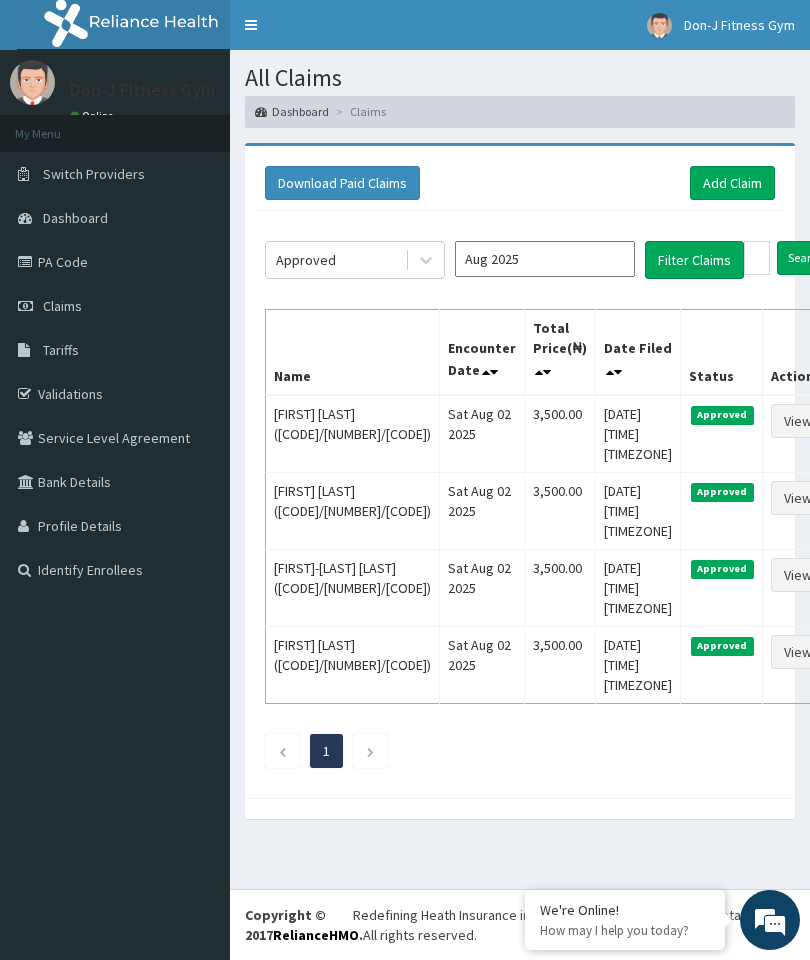 scroll, scrollTop: 0, scrollLeft: 0, axis: both 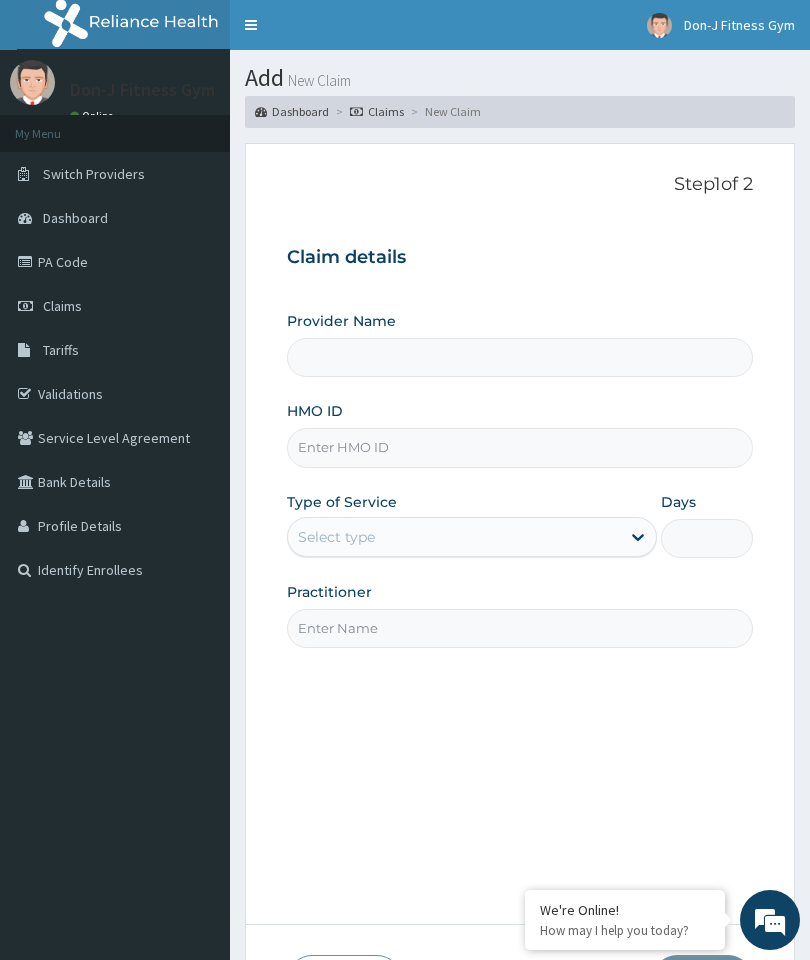 type on "Don-J Fitness Gym" 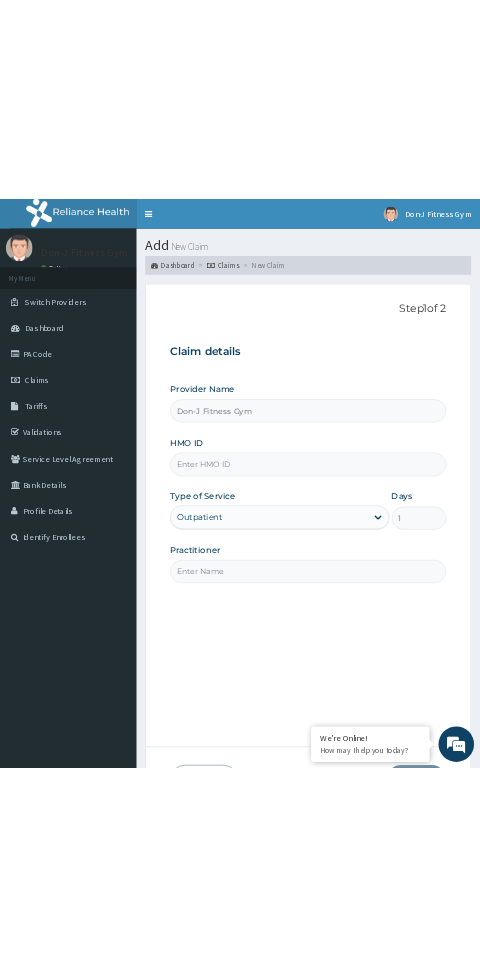 scroll, scrollTop: 0, scrollLeft: 0, axis: both 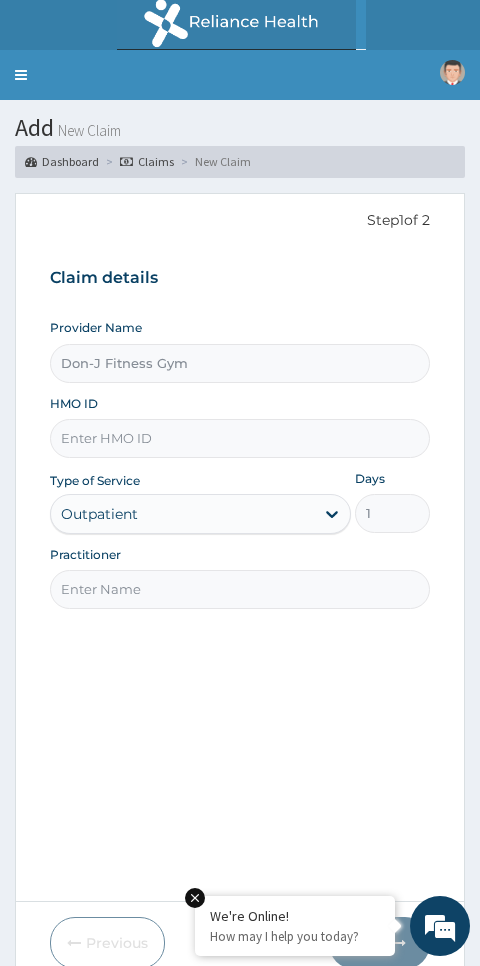 click on "HMO ID" at bounding box center (240, 438) 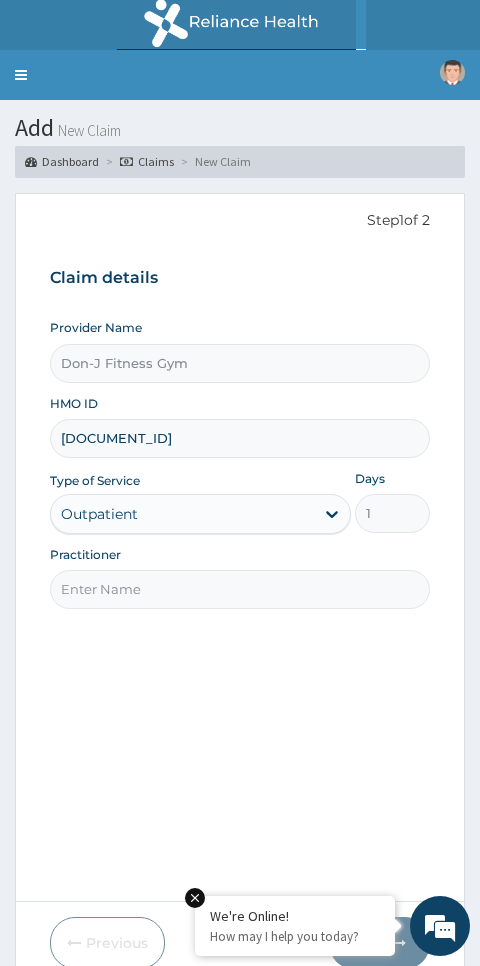 type on "UCO/10002/A" 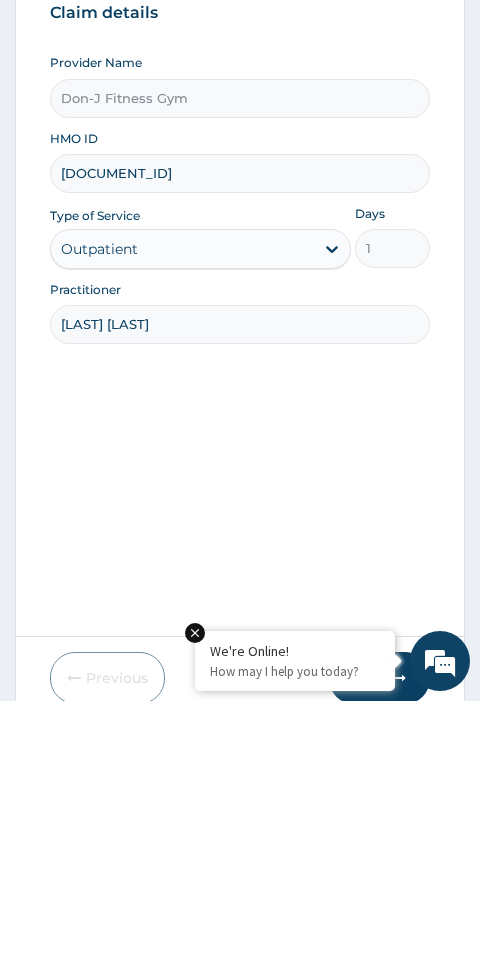 type on "Olufeayomi Eniobamo" 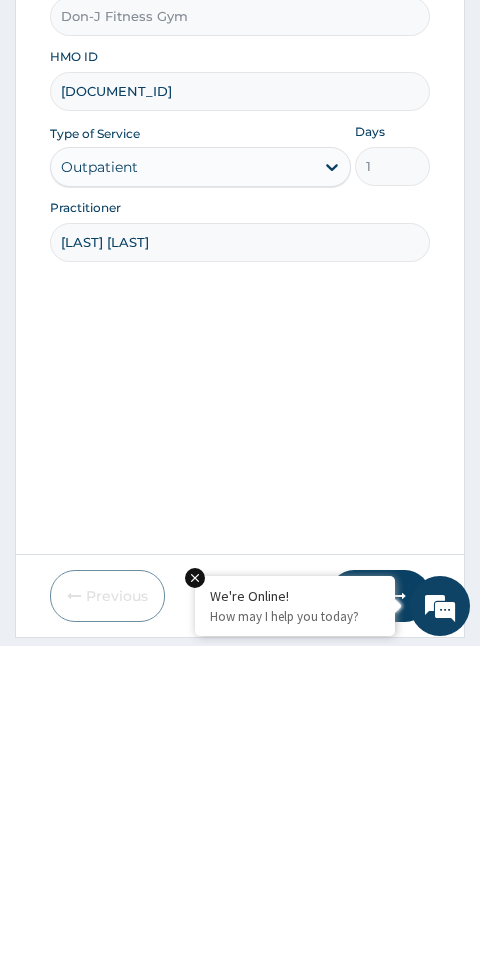 scroll, scrollTop: 84, scrollLeft: 0, axis: vertical 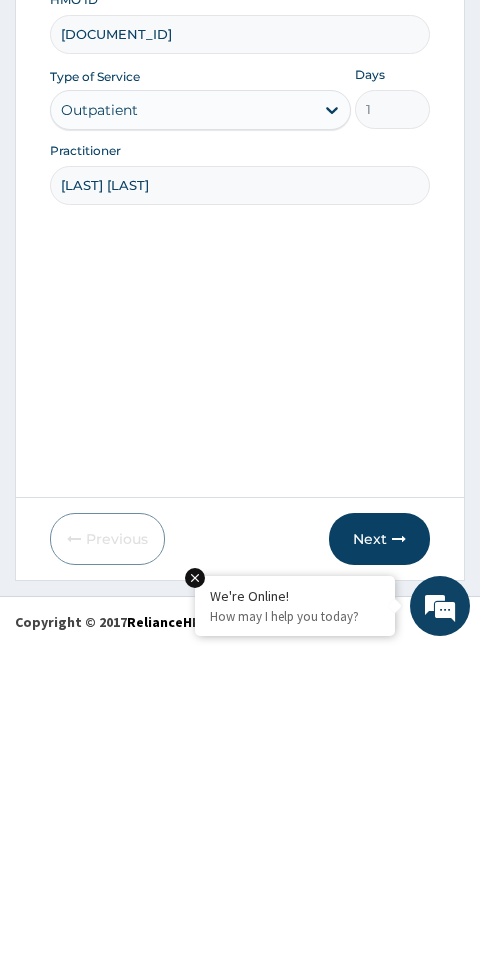 click on "Next" at bounding box center [379, 859] 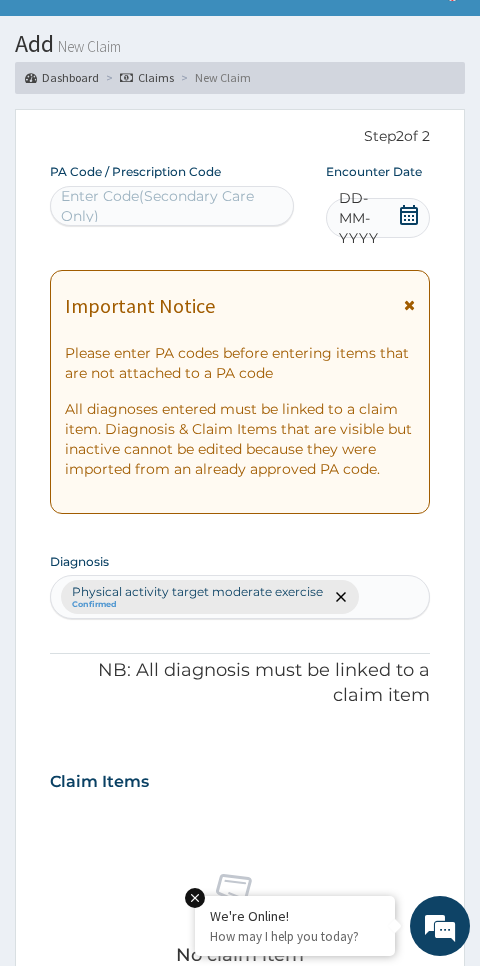 click on "DD-MM-YYYY" at bounding box center (368, 218) 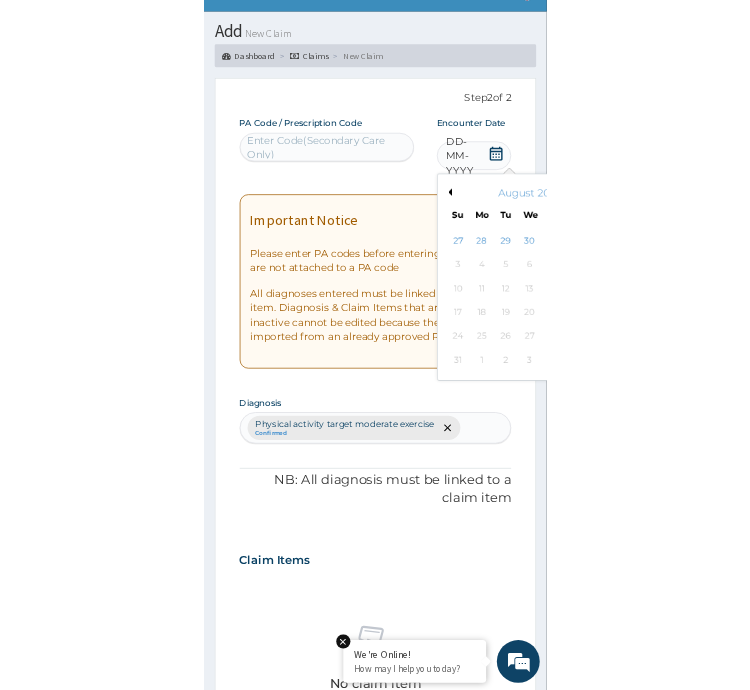 scroll, scrollTop: 134, scrollLeft: 0, axis: vertical 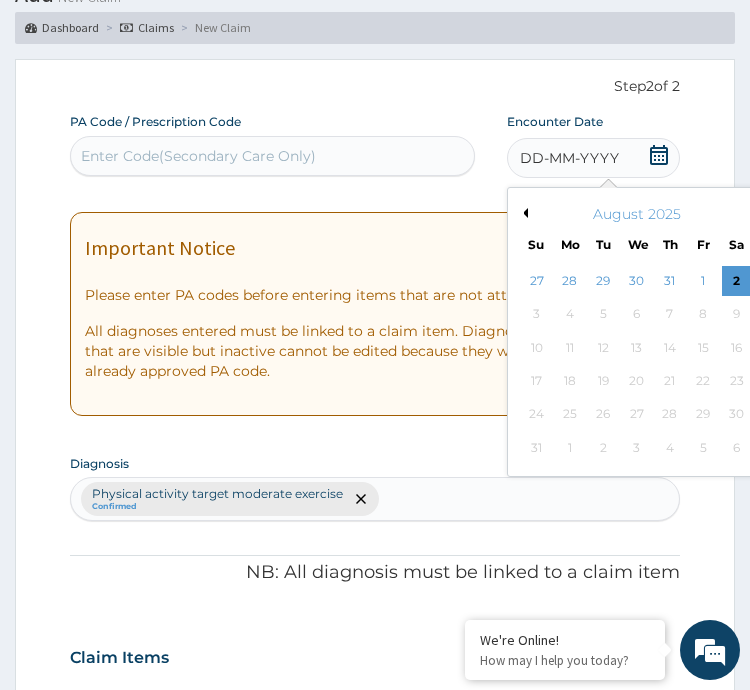 click on "2" at bounding box center (736, 281) 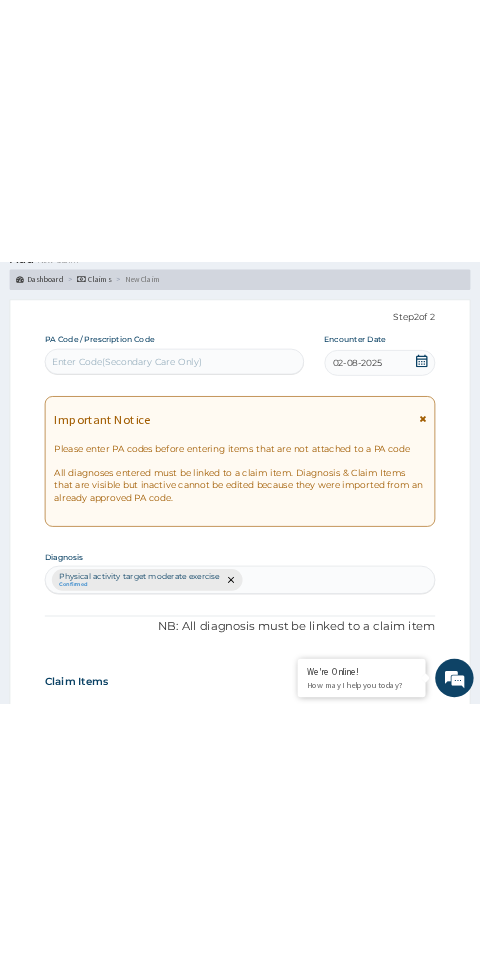 scroll, scrollTop: 84, scrollLeft: 0, axis: vertical 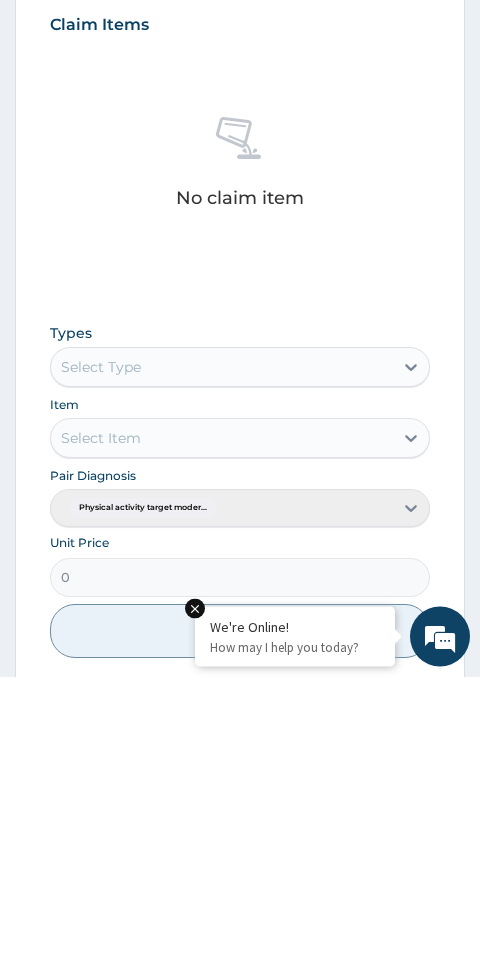 type on "PA/B8CEC7" 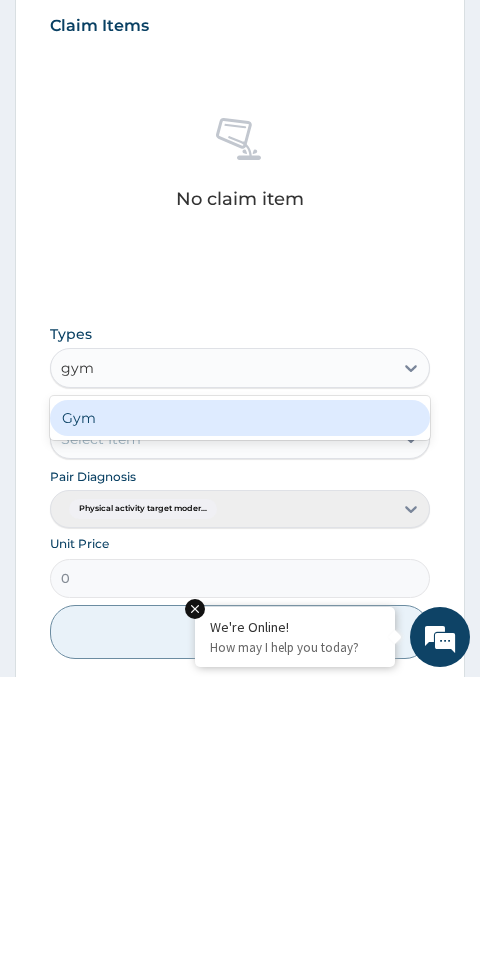 click on "Gym" at bounding box center [240, 707] 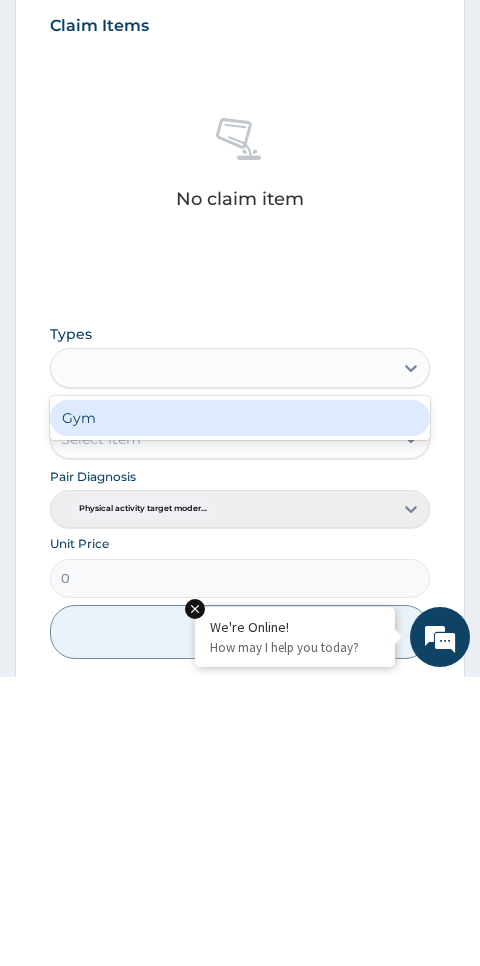scroll, scrollTop: 762, scrollLeft: 0, axis: vertical 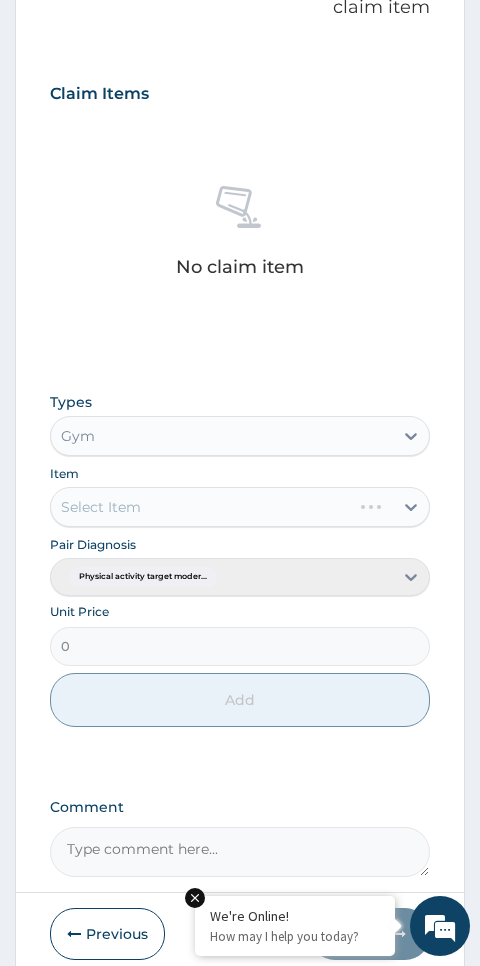 click on "Select Item" at bounding box center (240, 507) 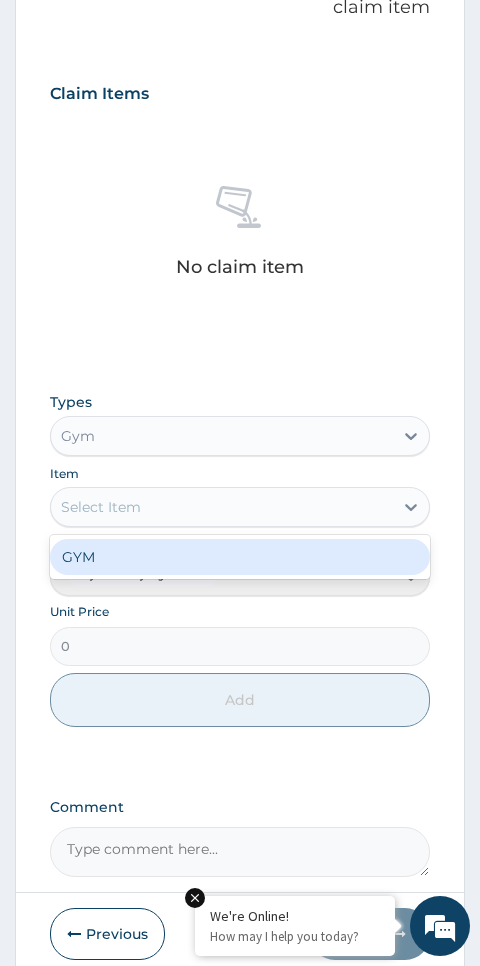 click on "GYM" at bounding box center (240, 557) 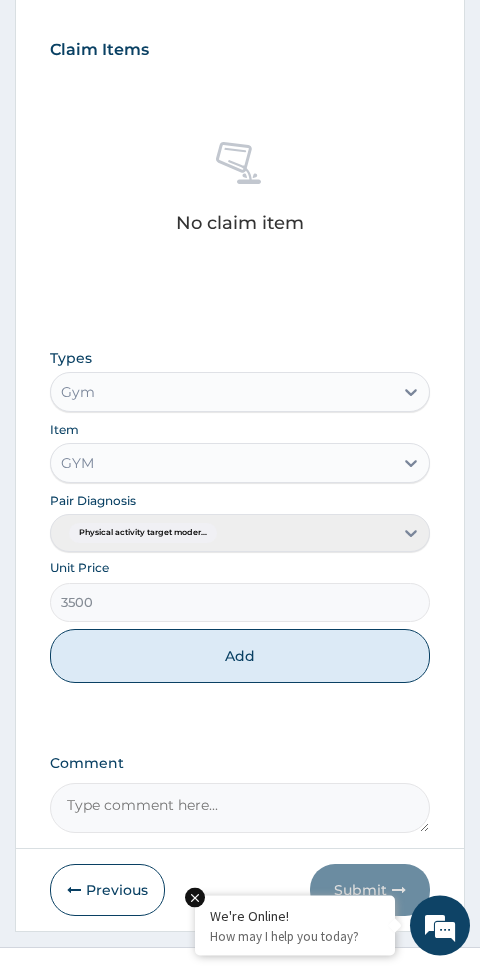 scroll, scrollTop: 836, scrollLeft: 0, axis: vertical 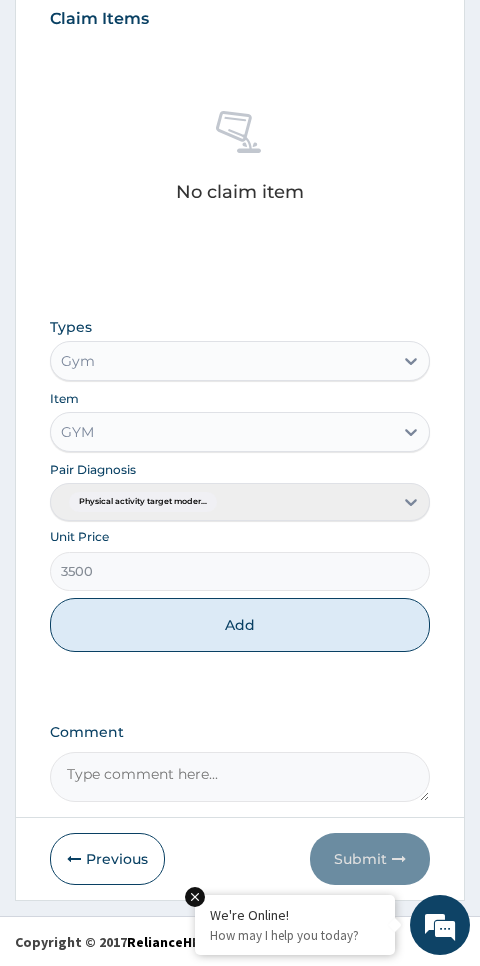 click on "Add" at bounding box center [240, 626] 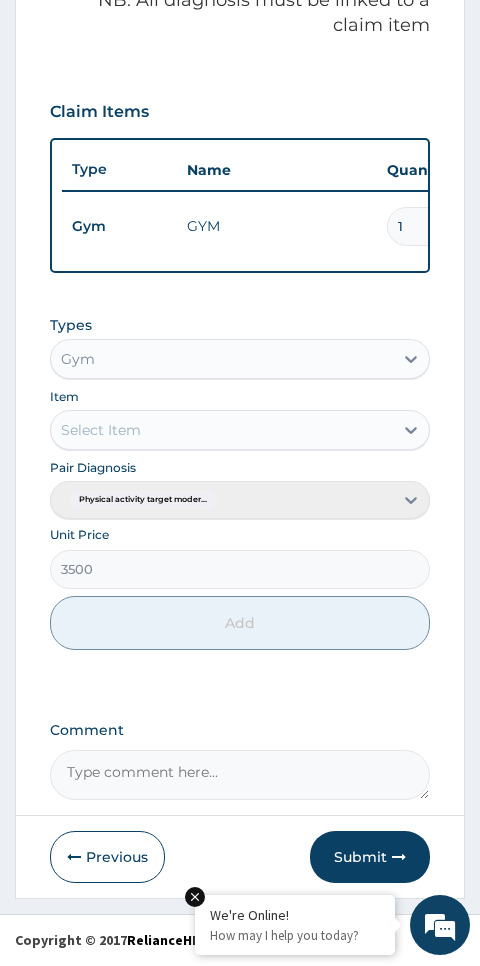 type on "0" 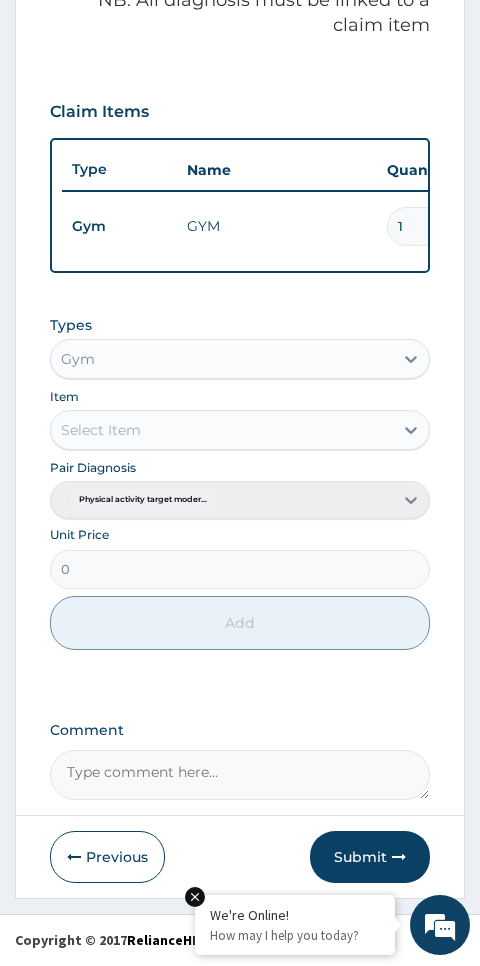 scroll, scrollTop: 741, scrollLeft: 0, axis: vertical 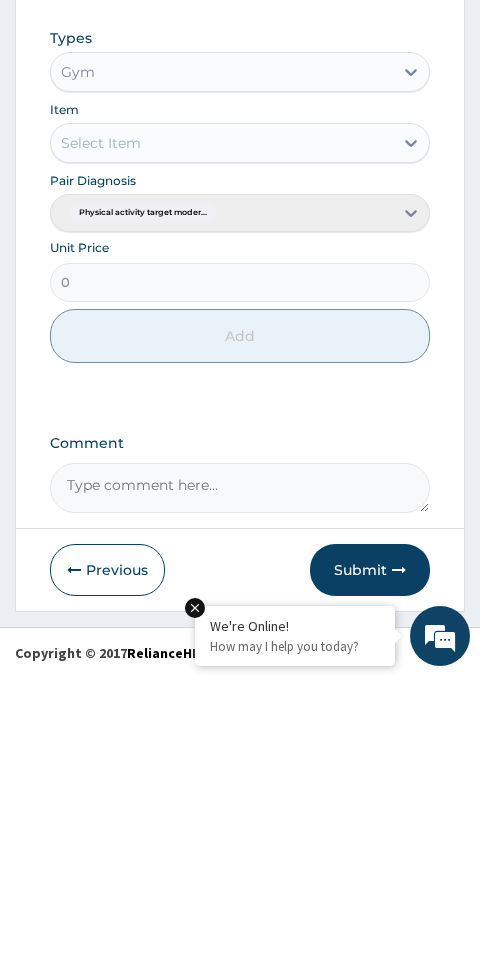 click on "Comment" at bounding box center (240, 778) 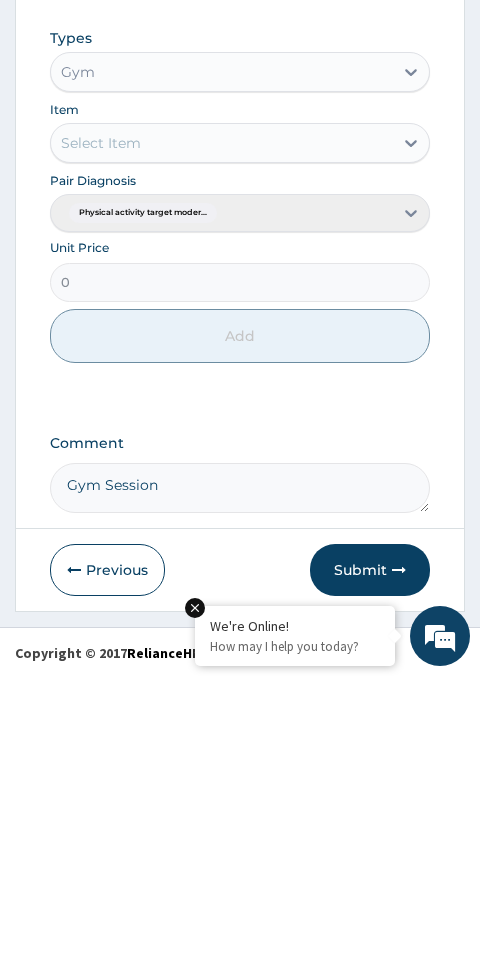 type on "Gym Session" 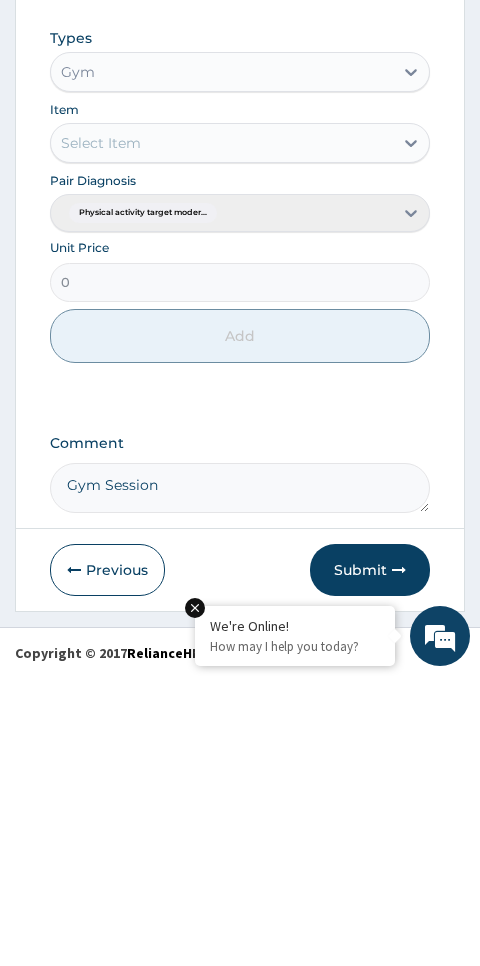 click on "Submit" at bounding box center [370, 860] 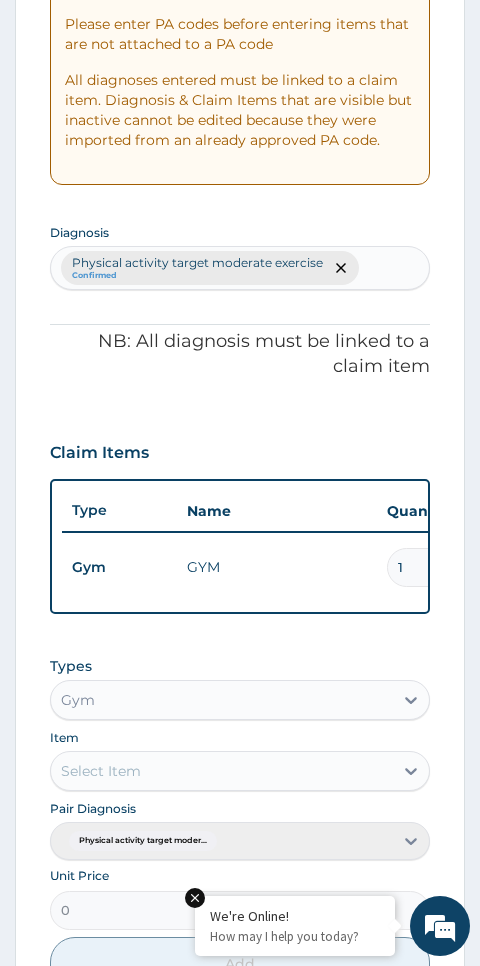 scroll, scrollTop: 113, scrollLeft: 0, axis: vertical 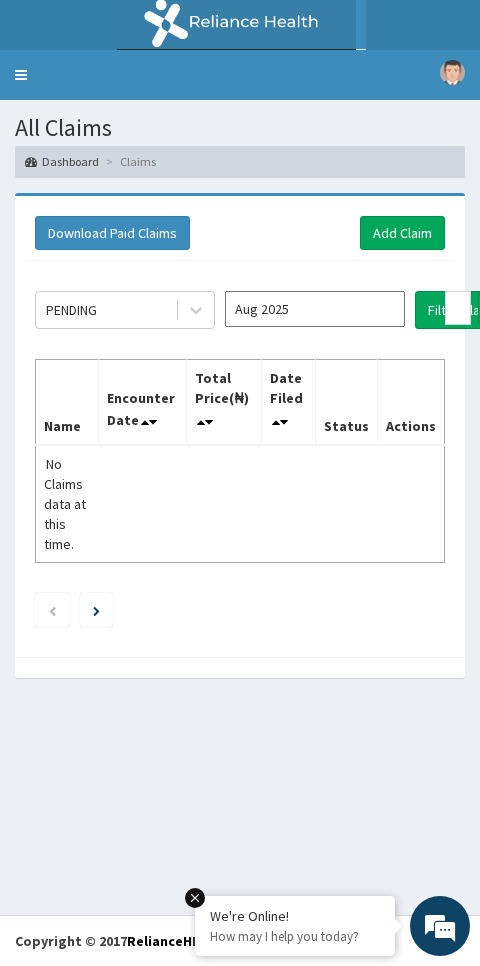 click on "Add Claim" at bounding box center [402, 233] 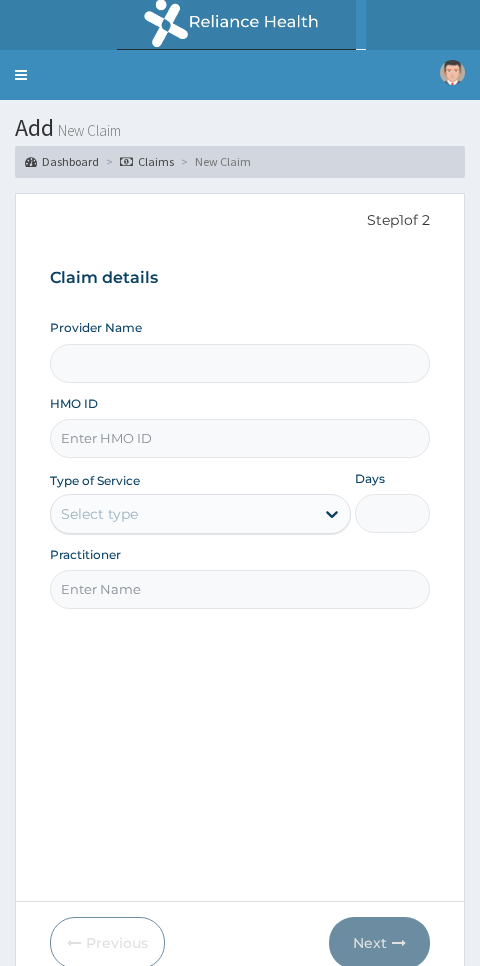 scroll, scrollTop: 0, scrollLeft: 0, axis: both 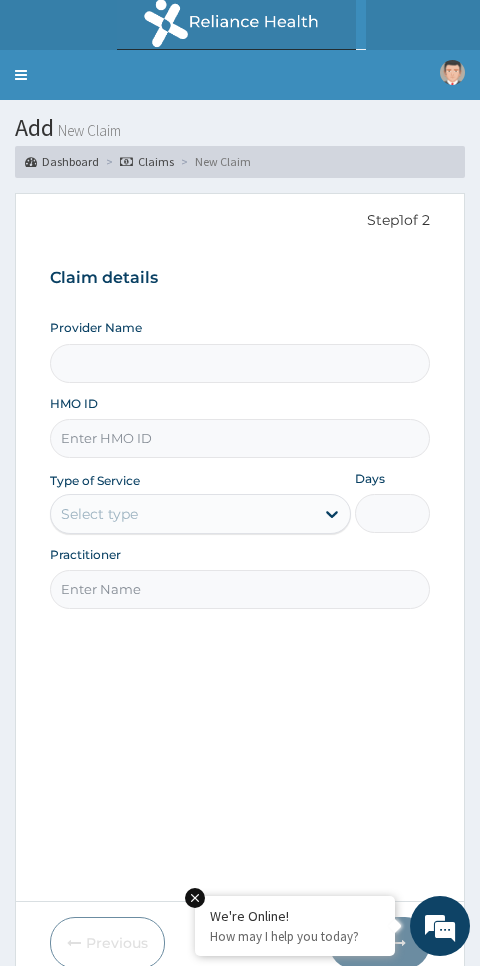 type on "Don-J Fitness Gym" 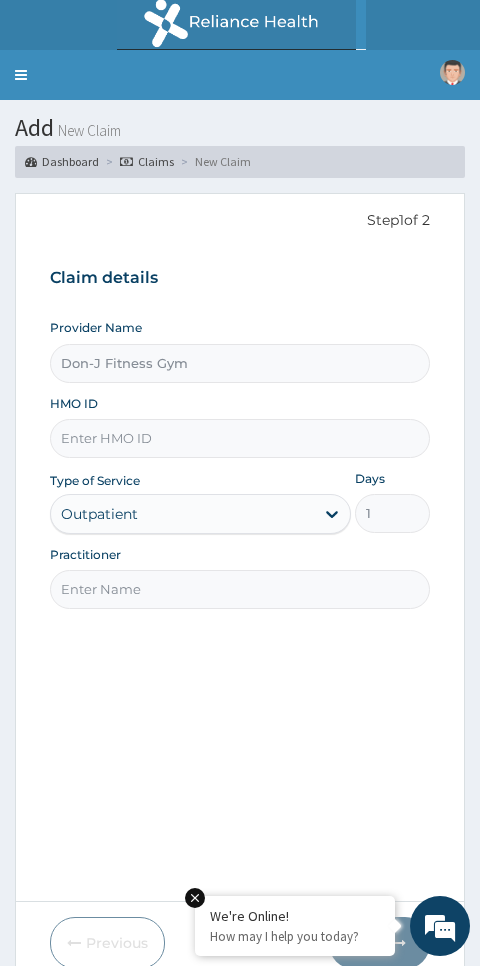 scroll, scrollTop: 0, scrollLeft: 0, axis: both 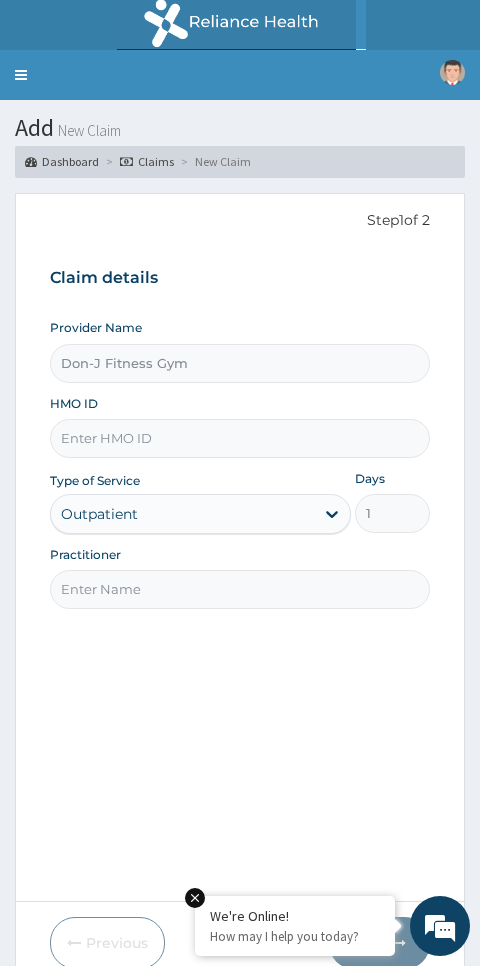 click on "HMO ID" at bounding box center (240, 438) 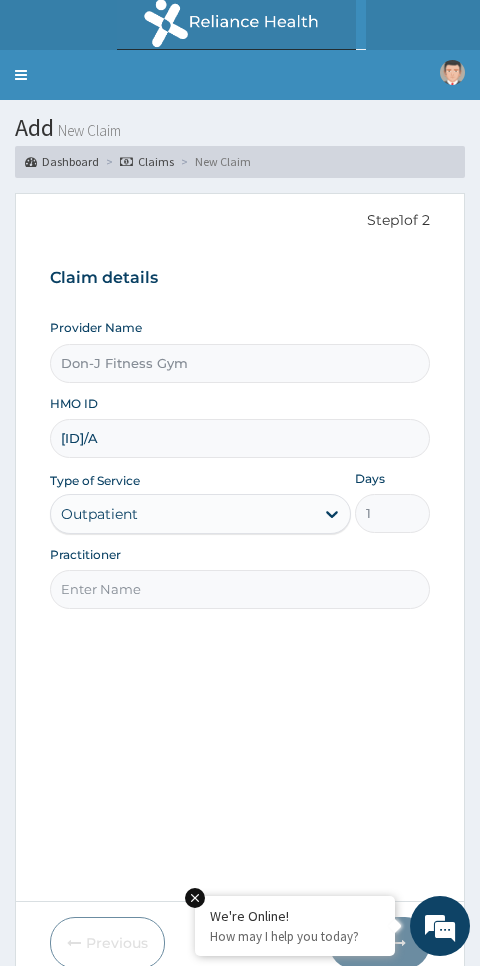 type on "[ID]/A" 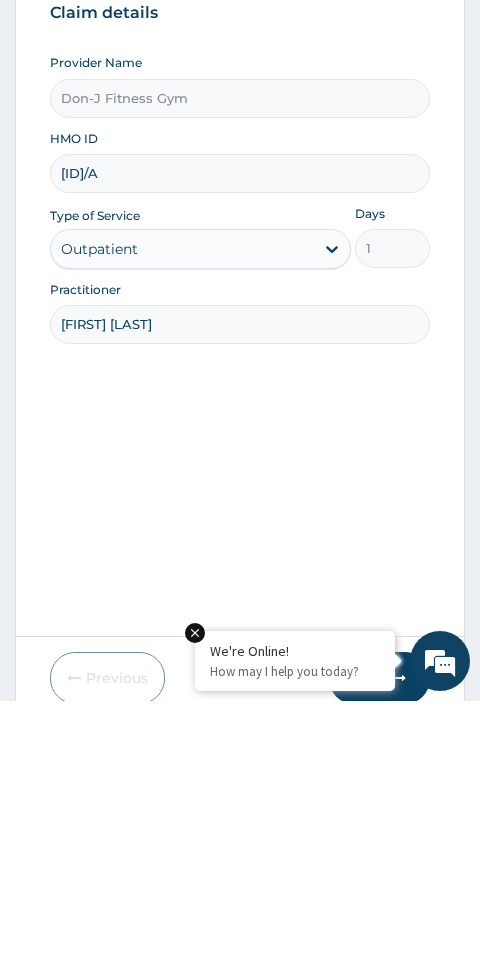 type on "[FIRST] [LAST]" 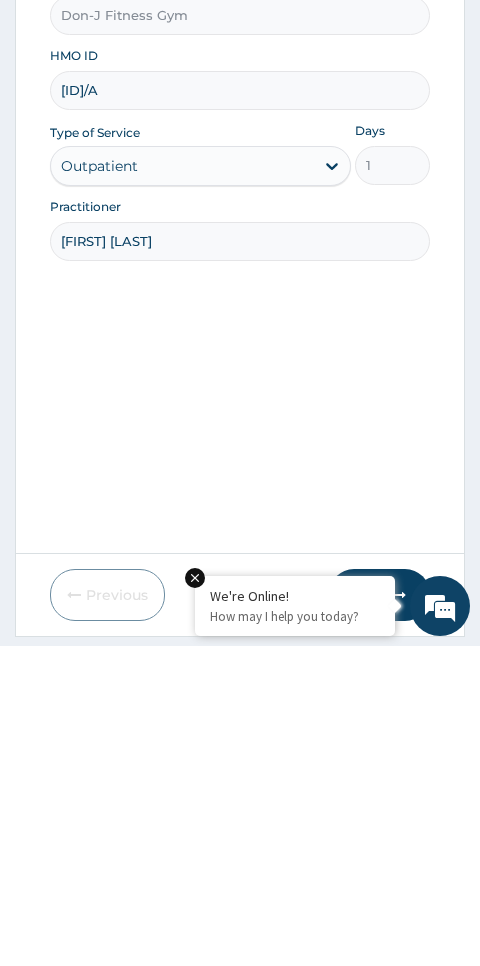 scroll, scrollTop: 84, scrollLeft: 0, axis: vertical 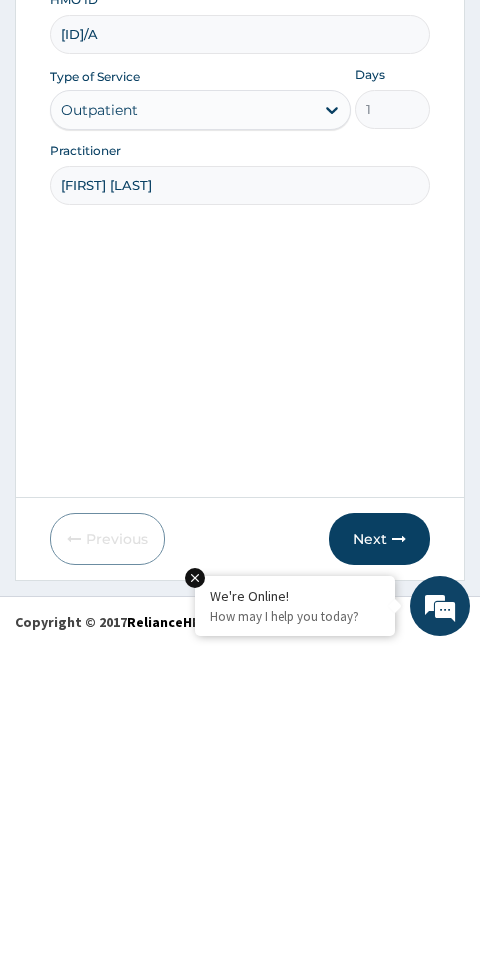click at bounding box center (399, 859) 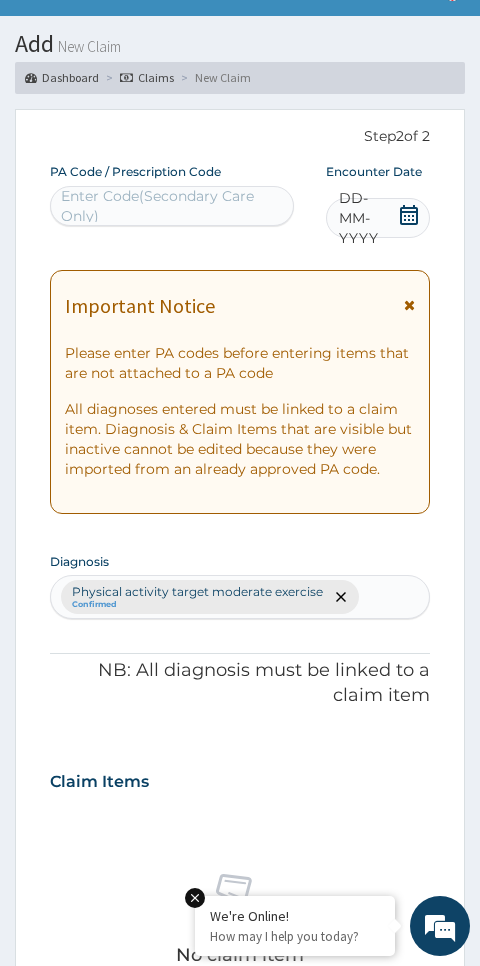 click 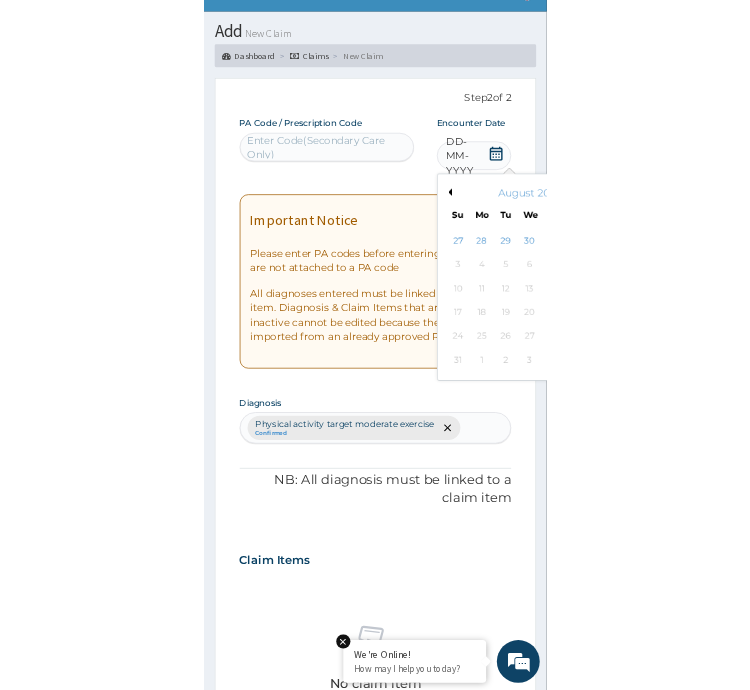scroll, scrollTop: 134, scrollLeft: 0, axis: vertical 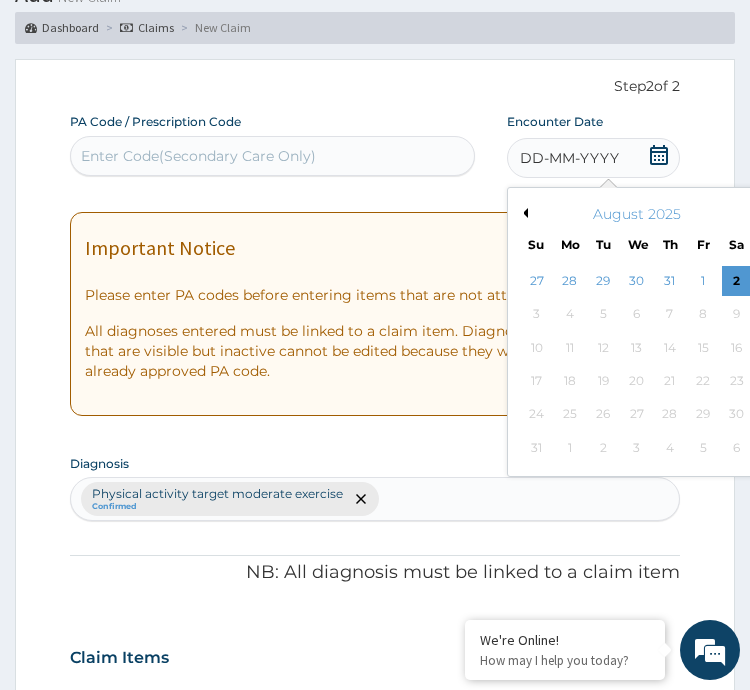 click on "2" at bounding box center [736, 281] 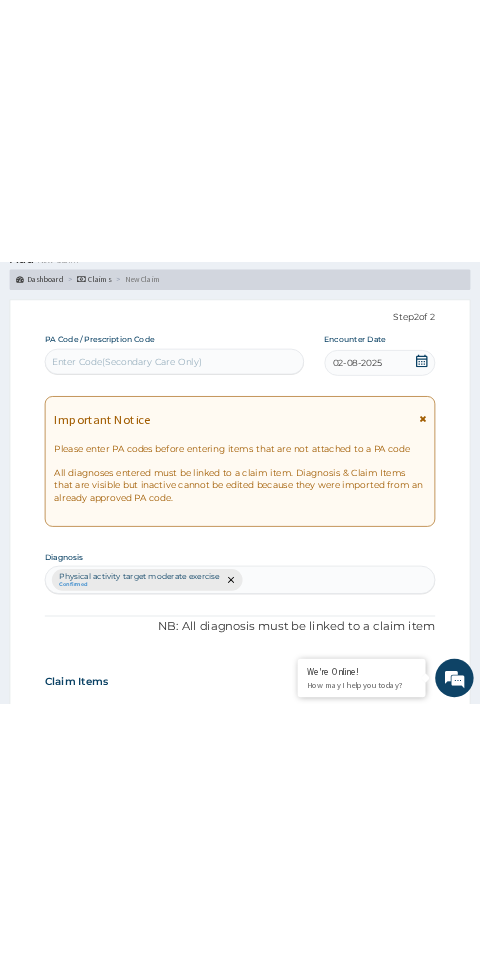 scroll, scrollTop: 84, scrollLeft: 0, axis: vertical 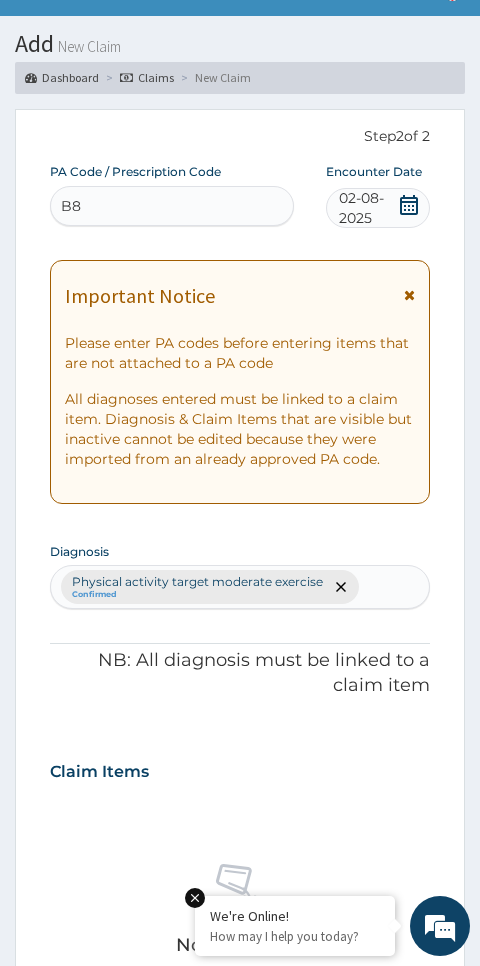 type on "B" 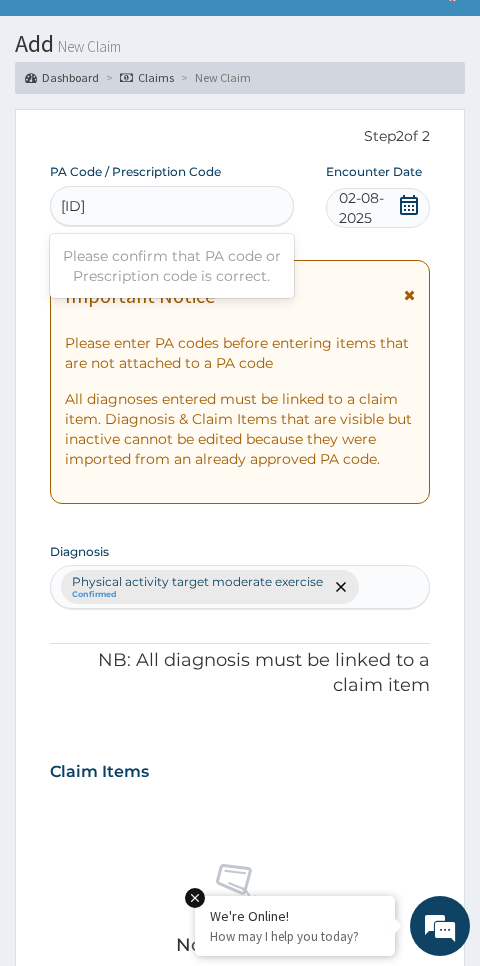 type on "[ID]" 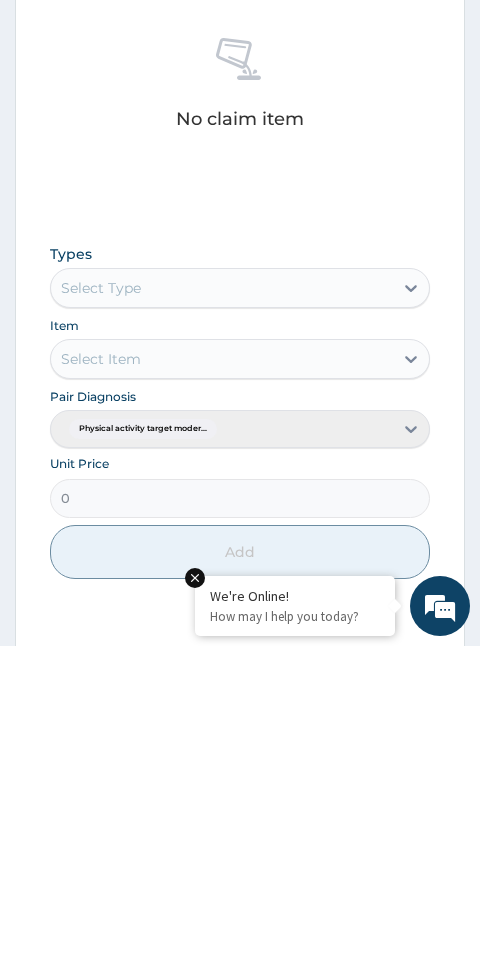 scroll, scrollTop: 680, scrollLeft: 0, axis: vertical 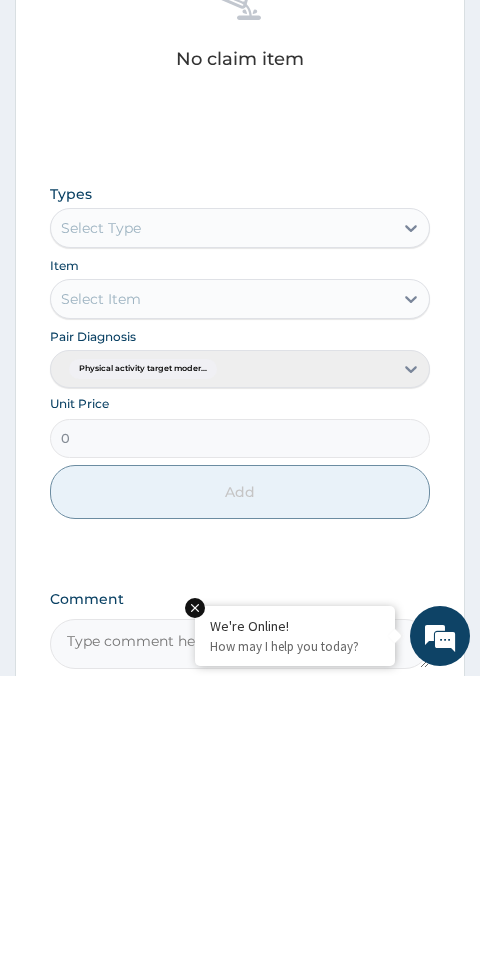 type 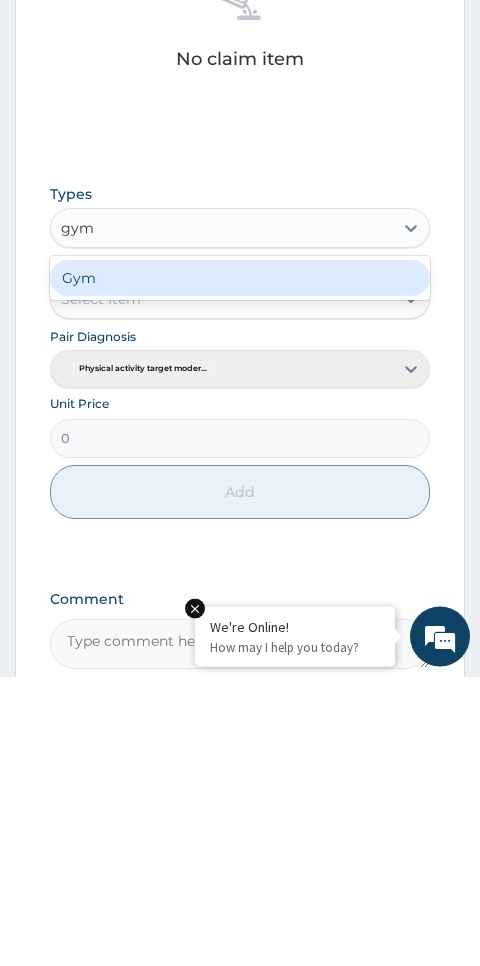 click on "Gym" at bounding box center [240, 568] 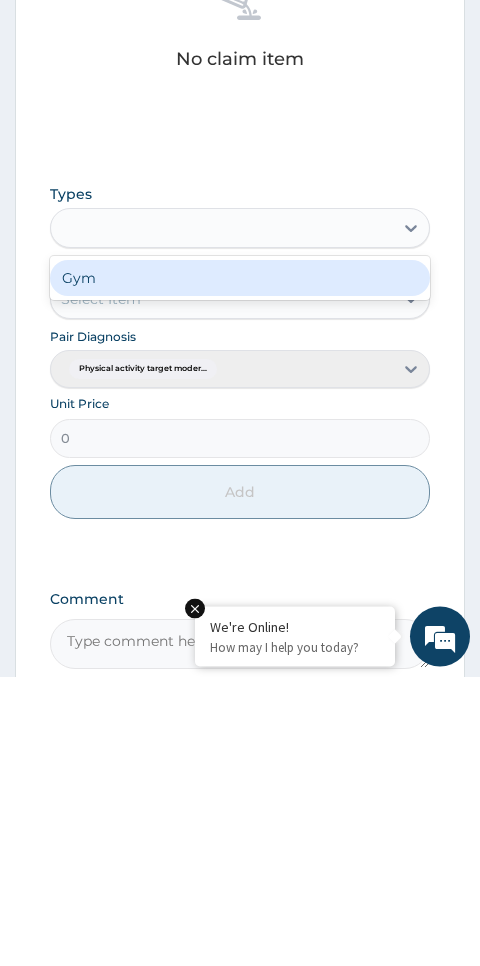 scroll, scrollTop: 762, scrollLeft: 0, axis: vertical 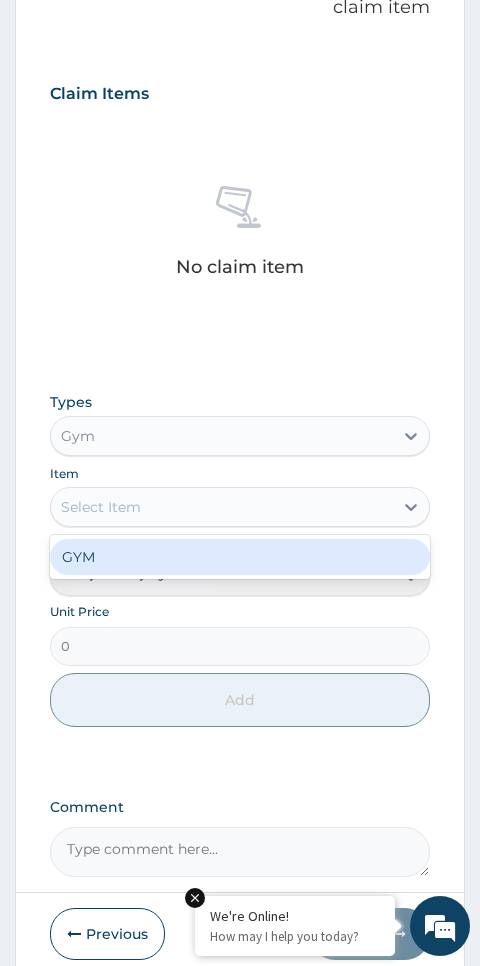 click on "GYM" at bounding box center (240, 557) 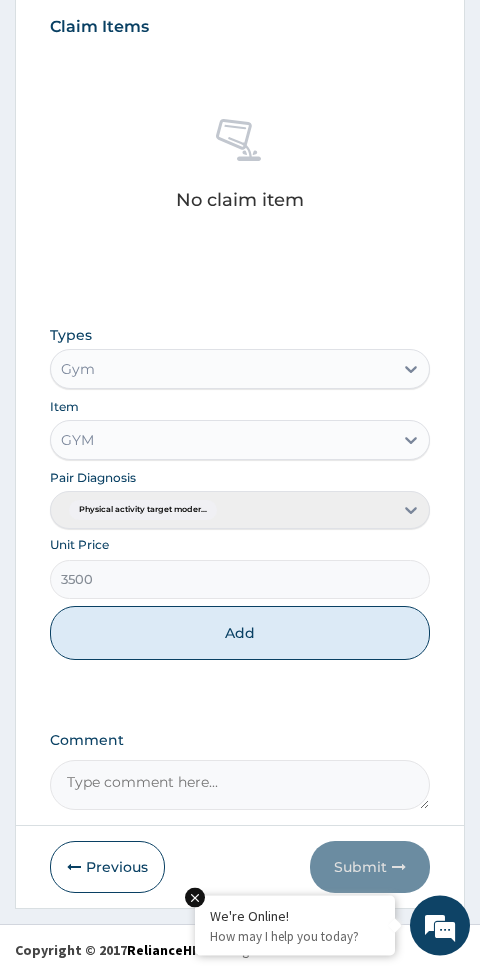 scroll, scrollTop: 836, scrollLeft: 0, axis: vertical 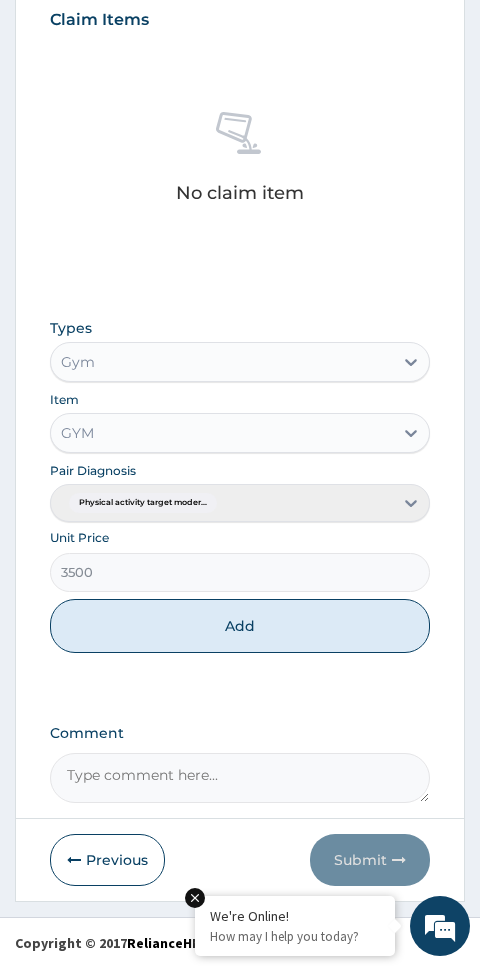 click on "Add" at bounding box center [240, 626] 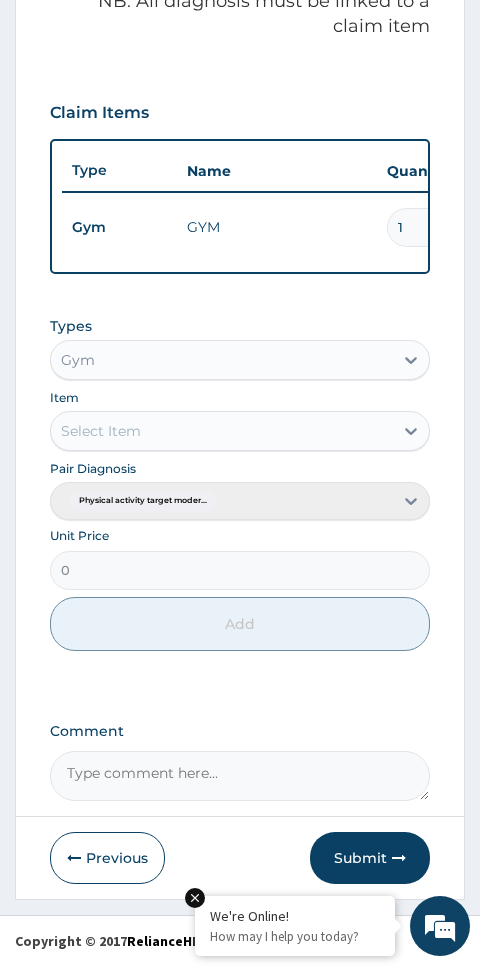 scroll, scrollTop: 741, scrollLeft: 0, axis: vertical 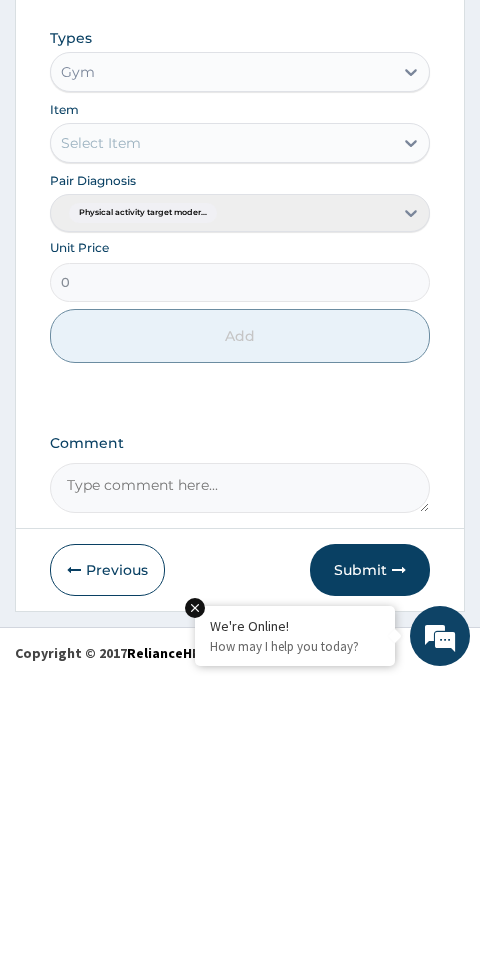 click on "Comment" at bounding box center [240, 778] 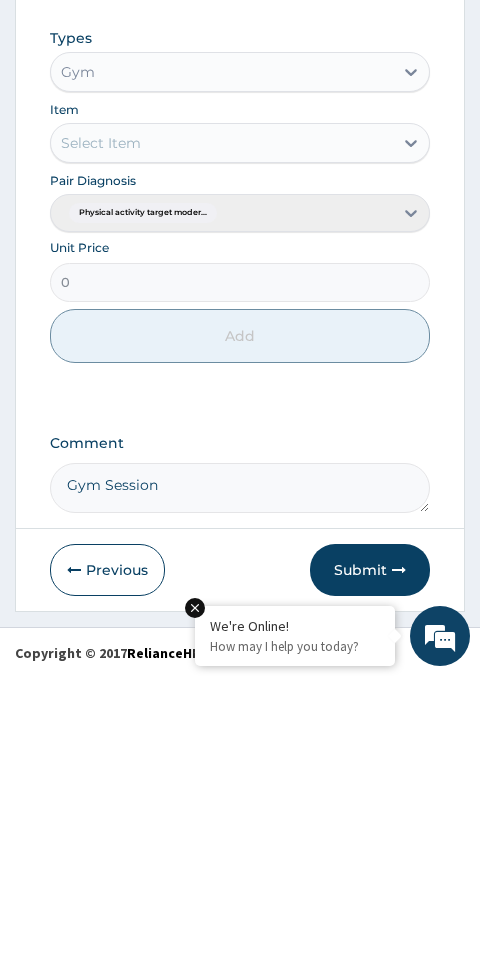 type on "Gym Session" 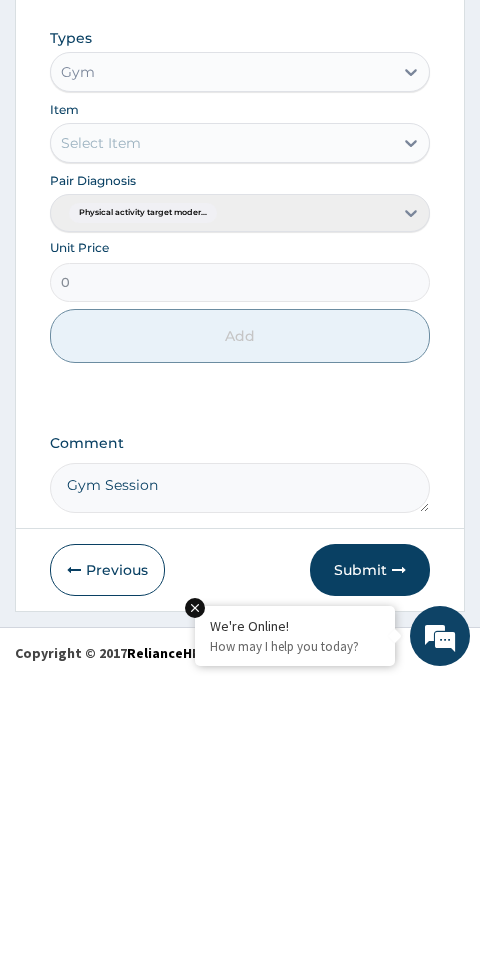 click on "Submit" at bounding box center (370, 860) 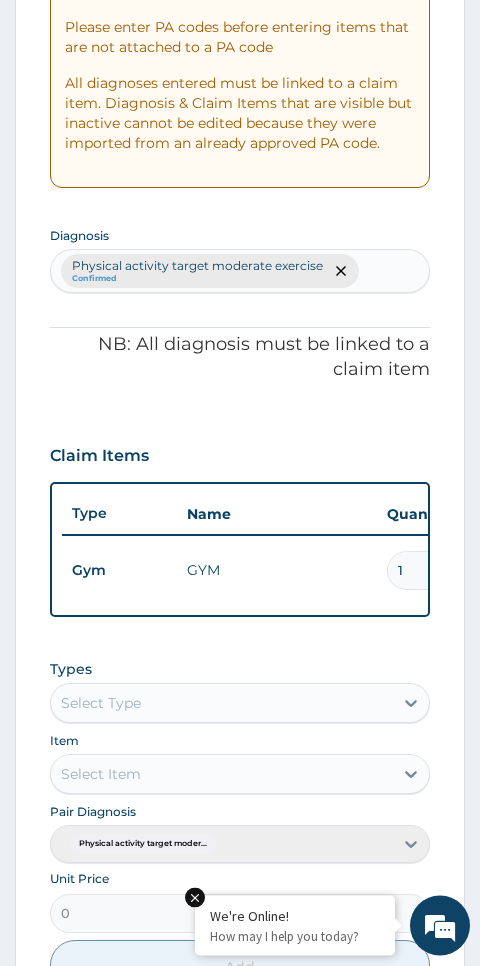 scroll, scrollTop: 667, scrollLeft: 0, axis: vertical 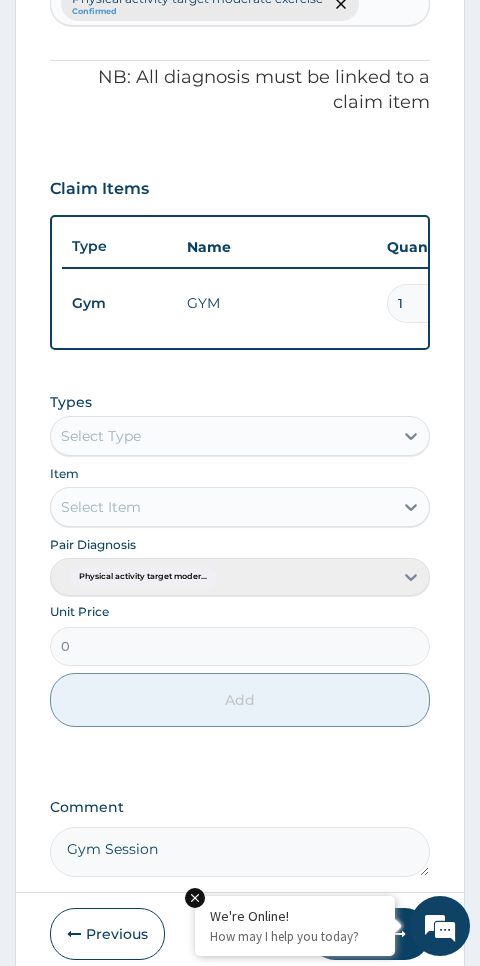 click on "Submit" at bounding box center [370, 934] 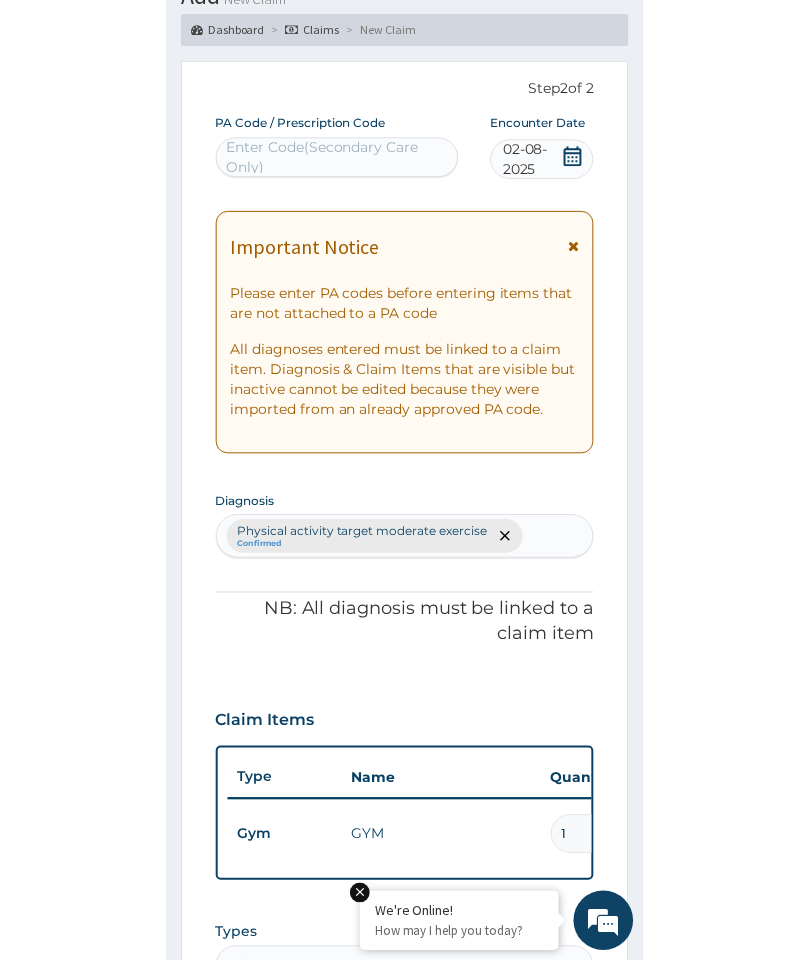 scroll, scrollTop: 182, scrollLeft: 0, axis: vertical 